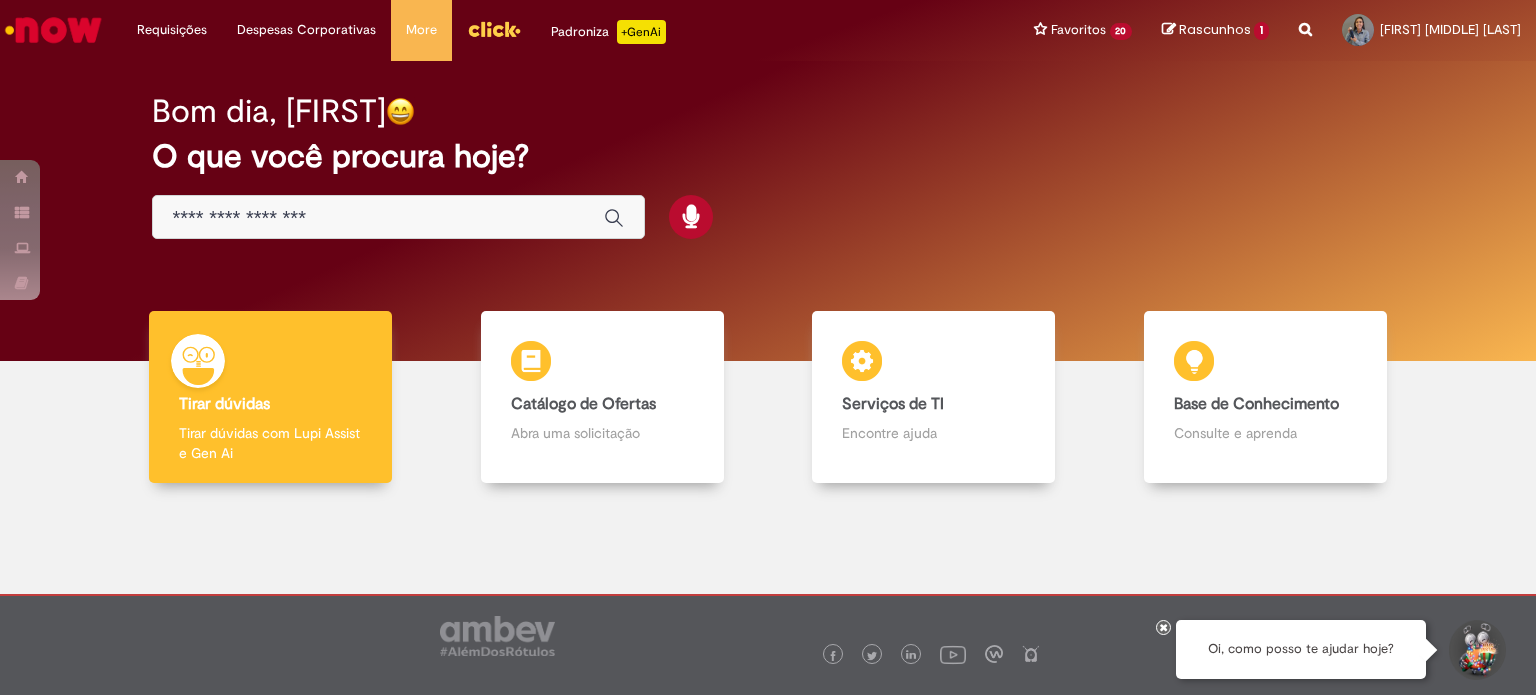 scroll, scrollTop: 0, scrollLeft: 0, axis: both 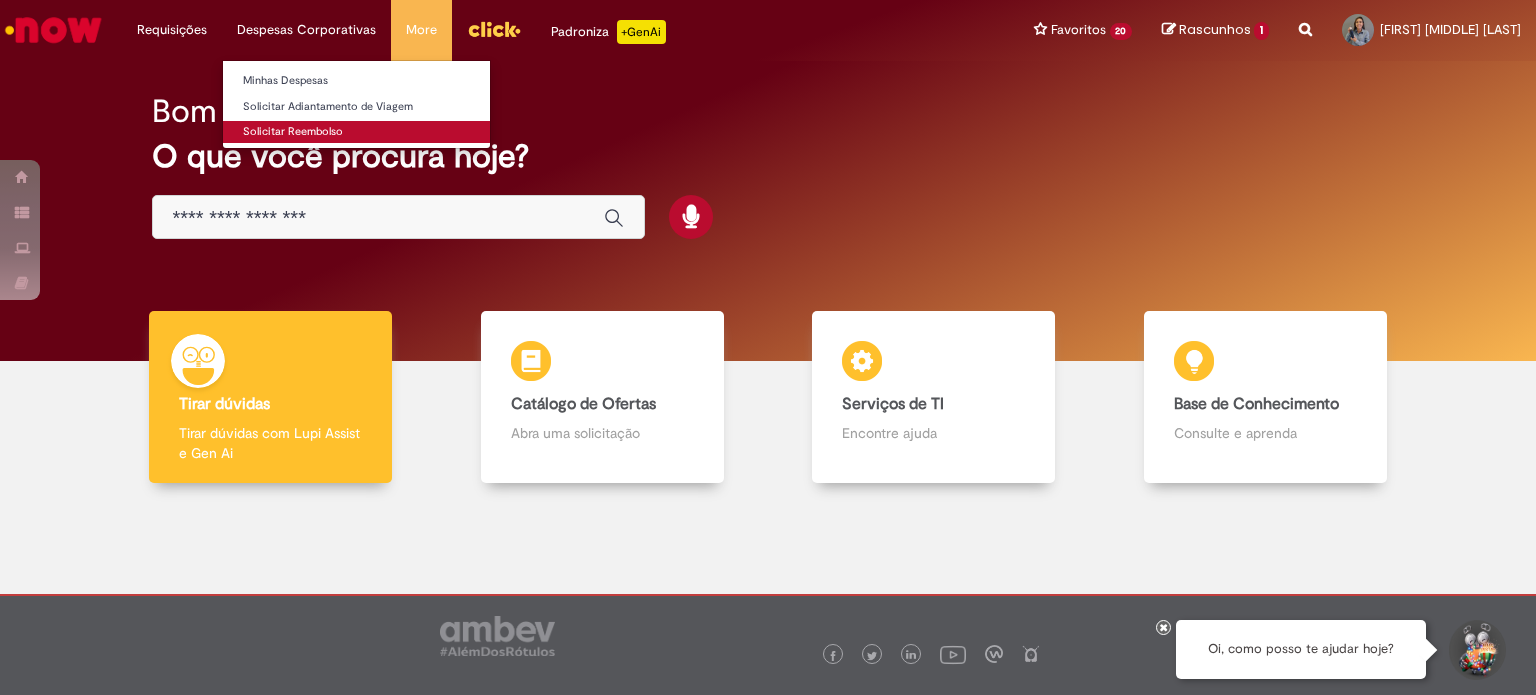click on "Solicitar Reembolso" at bounding box center [356, 132] 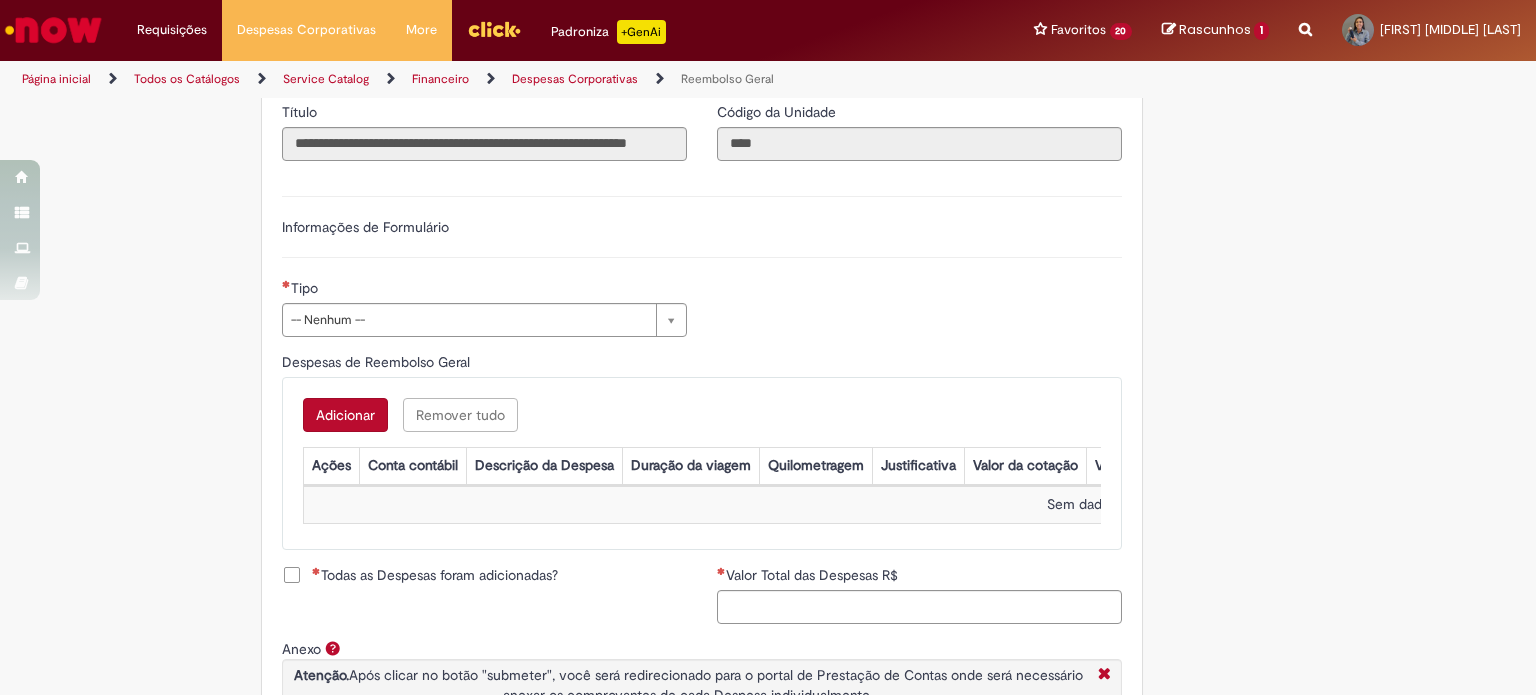 scroll, scrollTop: 610, scrollLeft: 0, axis: vertical 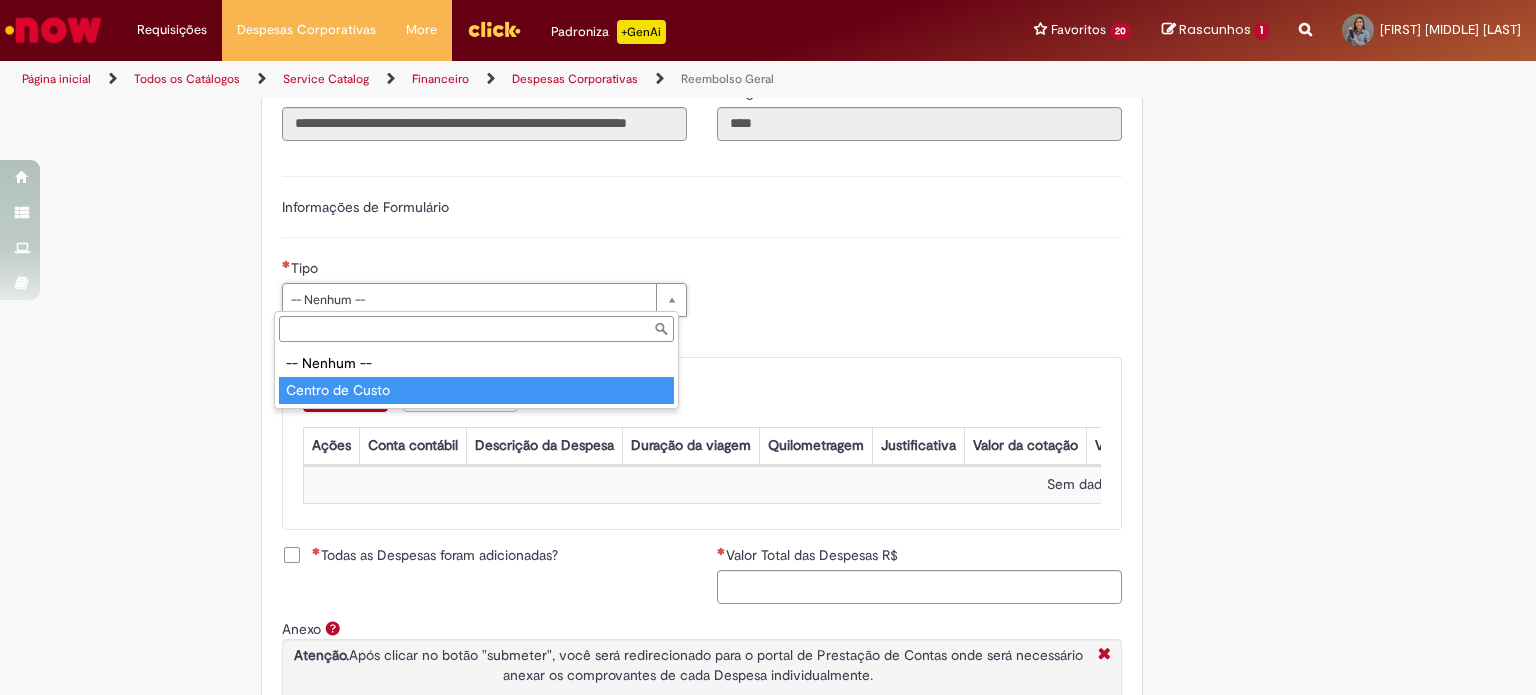 type on "**********" 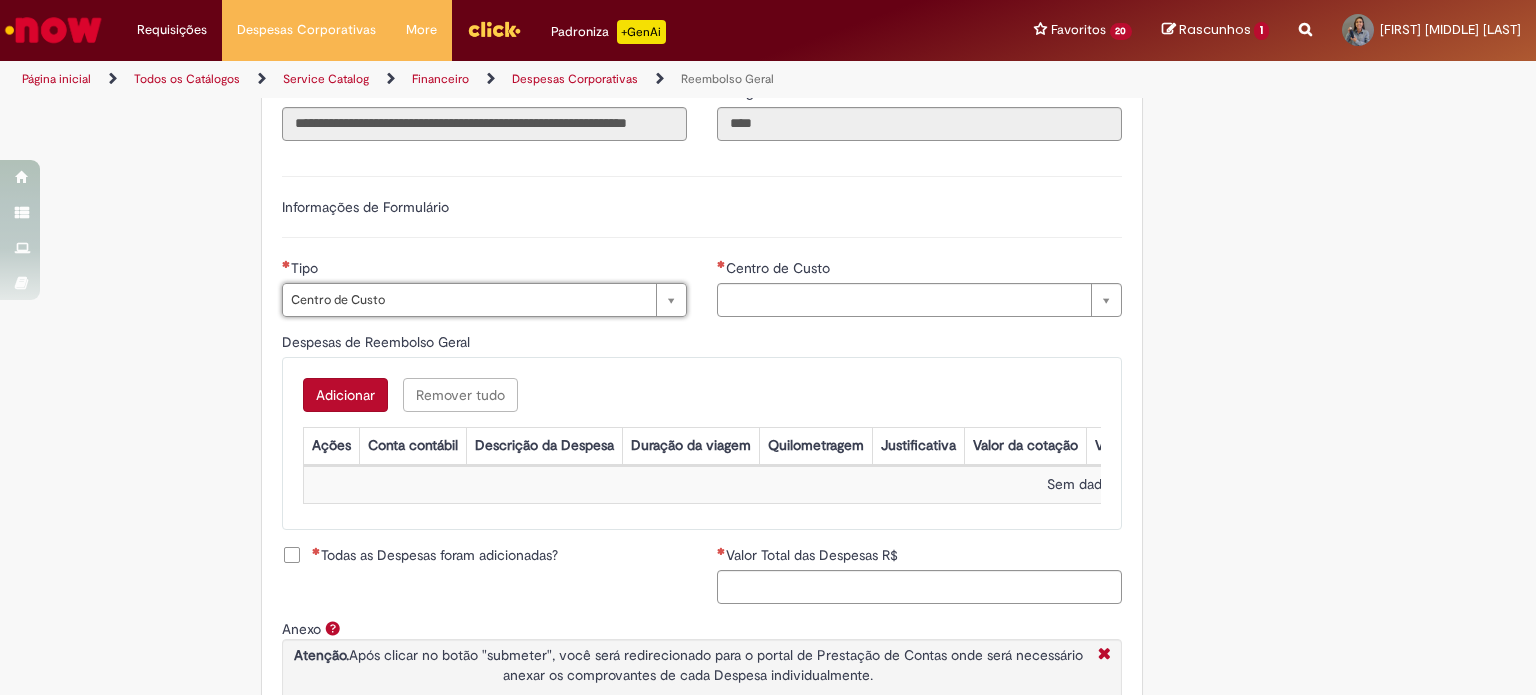 type on "**********" 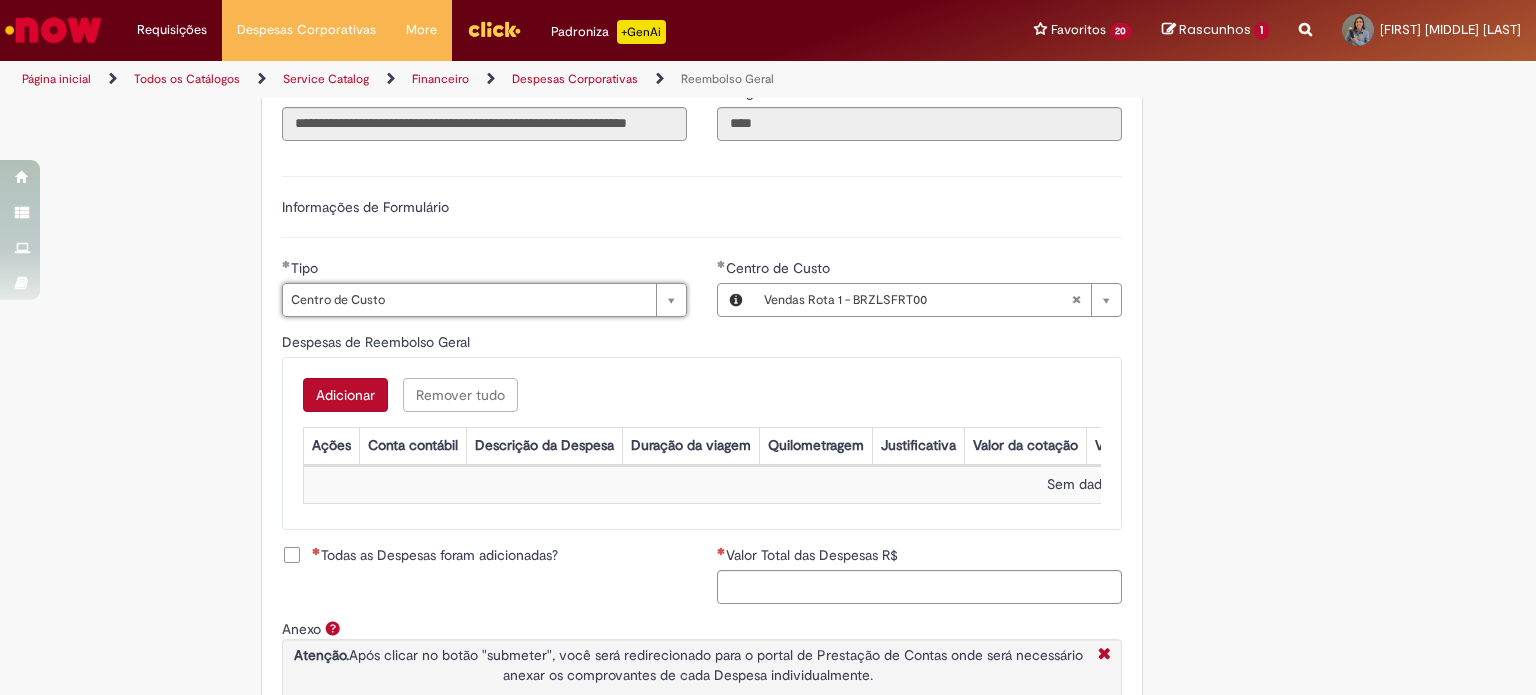 click on "Adicionar Remover tudo Despesas de Reembolso Geral Ações Conta contábil Descrição da Despesa Duração da viagem Quilometragem Justificativa Valor da cotação Valor por Litro Combustível Data da Despesa Moeda Valor Gasto em €/US Valor Total R$ ID Interno CC sap_a_integrar Sem dados para exibir" at bounding box center (702, 443) 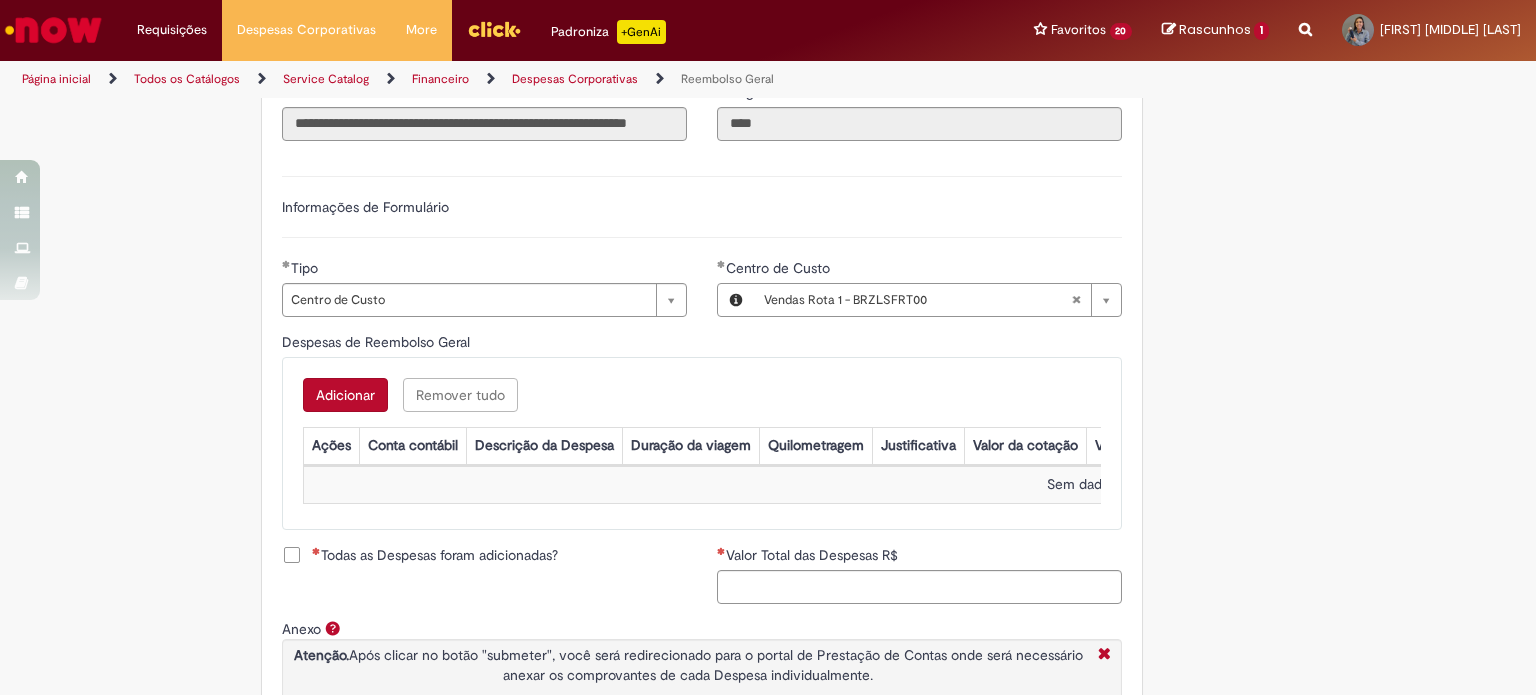 click on "Adicionar" at bounding box center (345, 395) 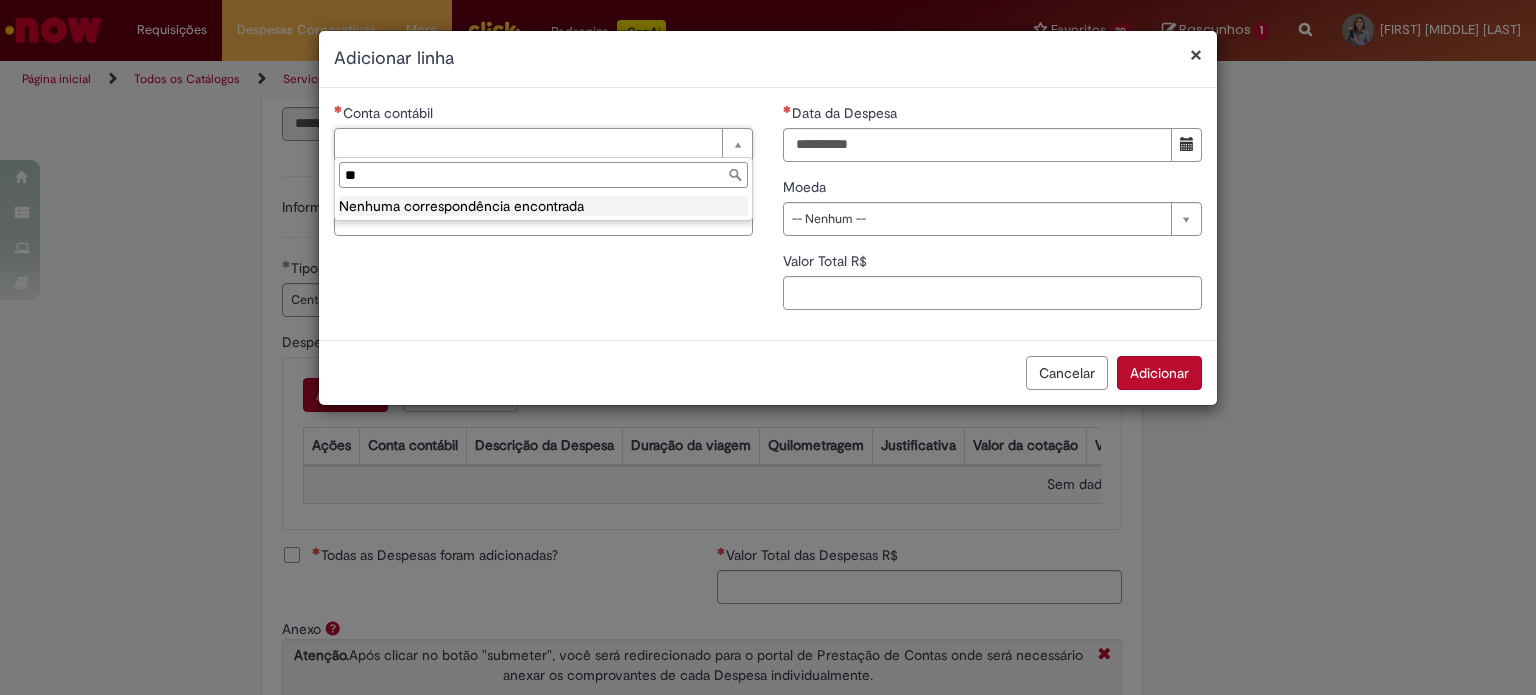 type on "*" 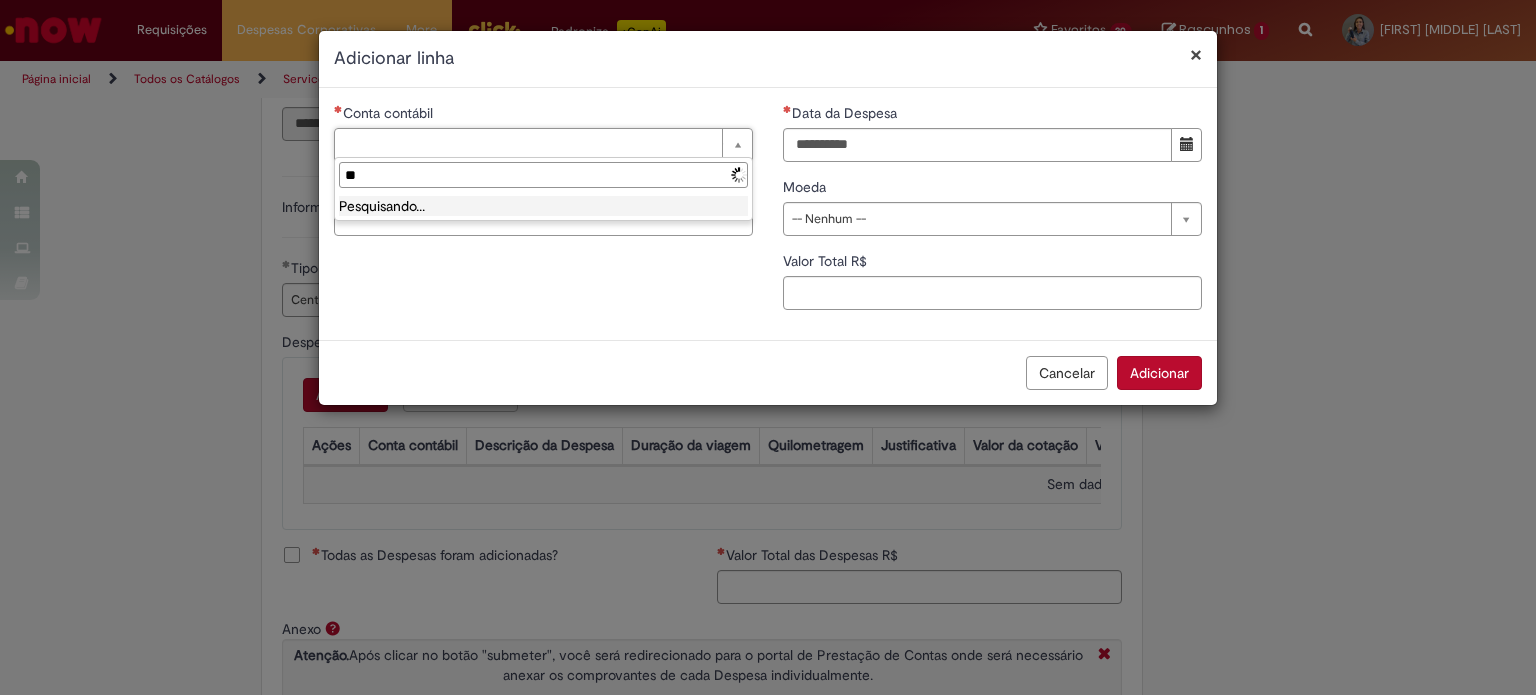 type on "*" 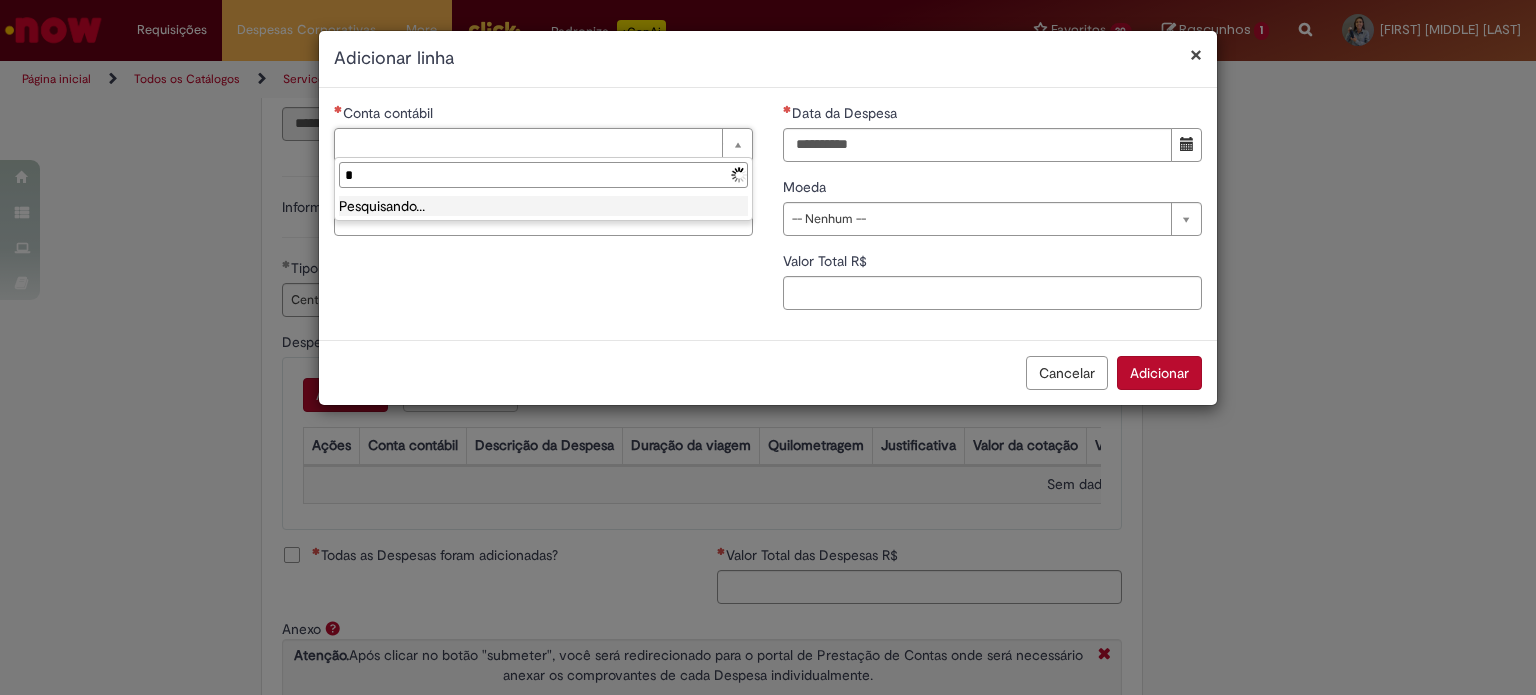type 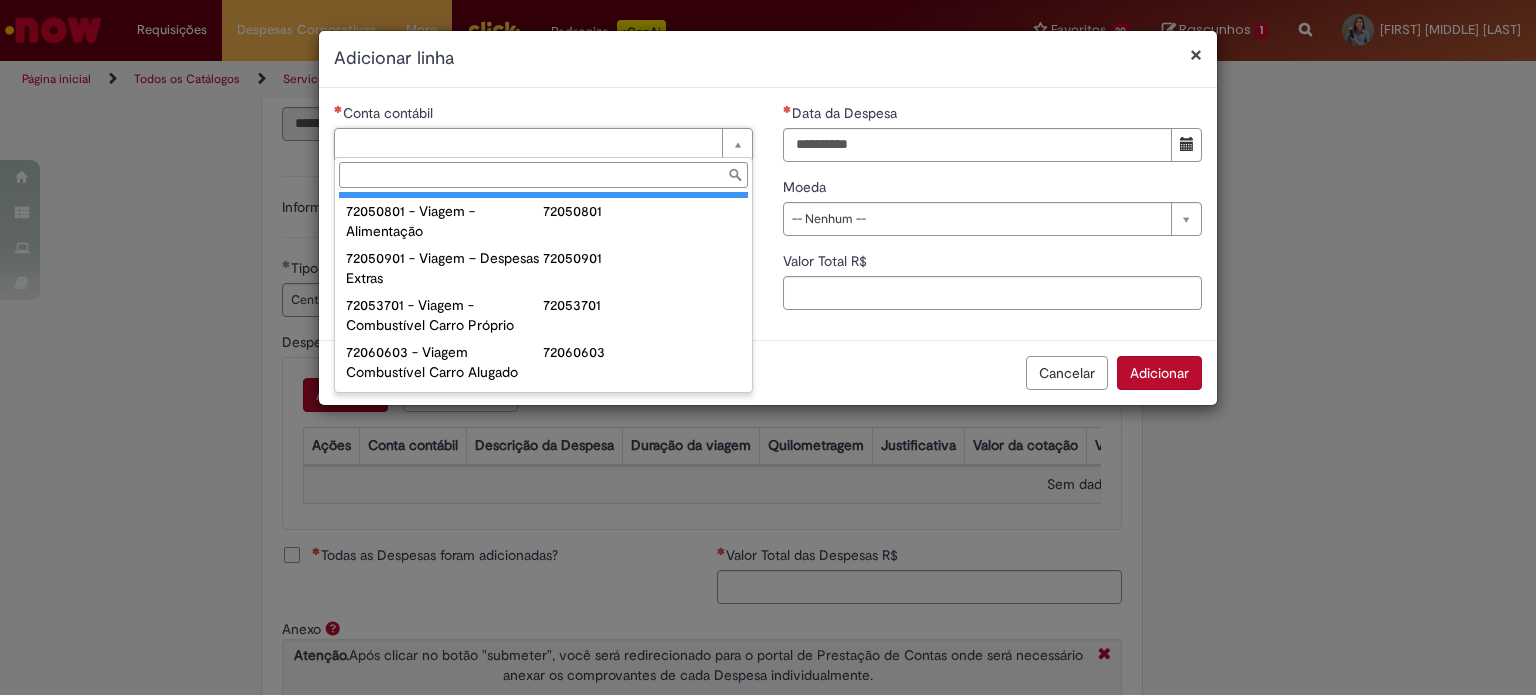 scroll, scrollTop: 1240, scrollLeft: 0, axis: vertical 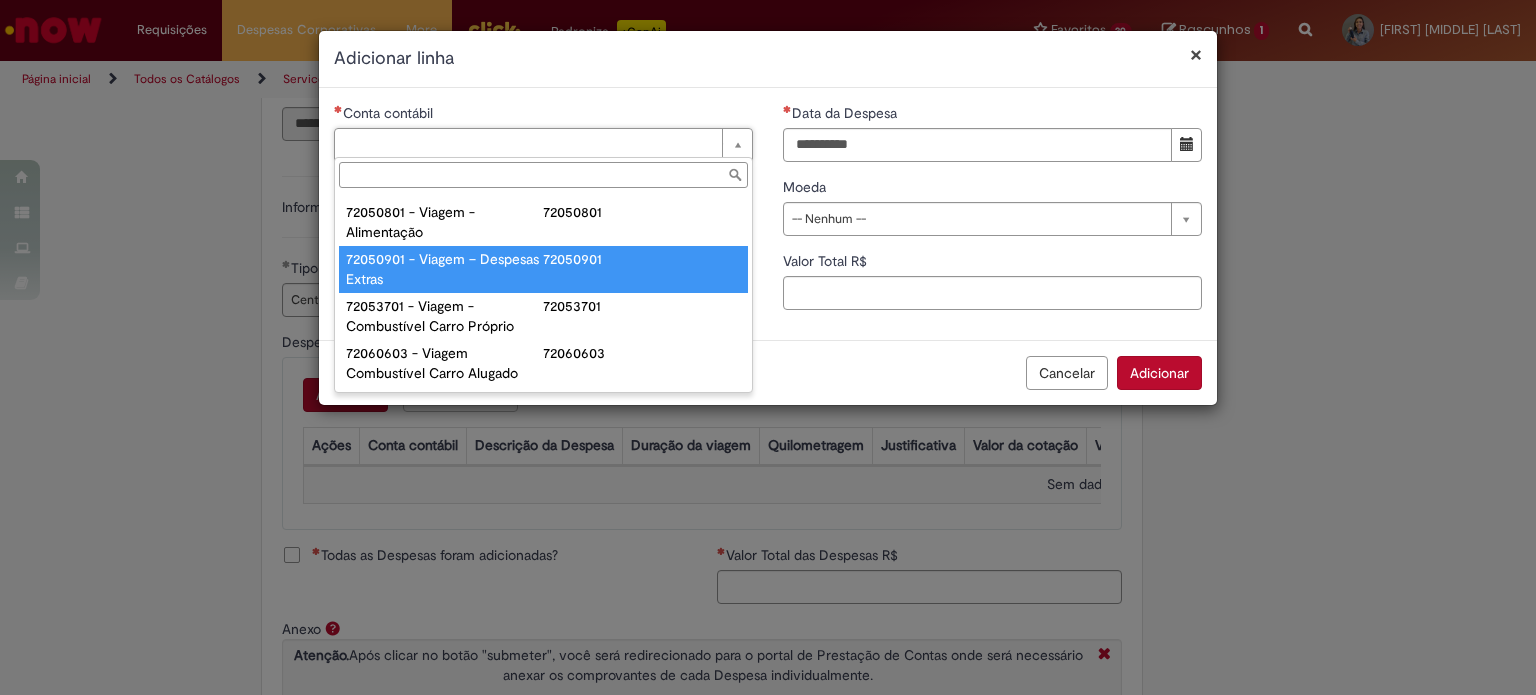 type on "**********" 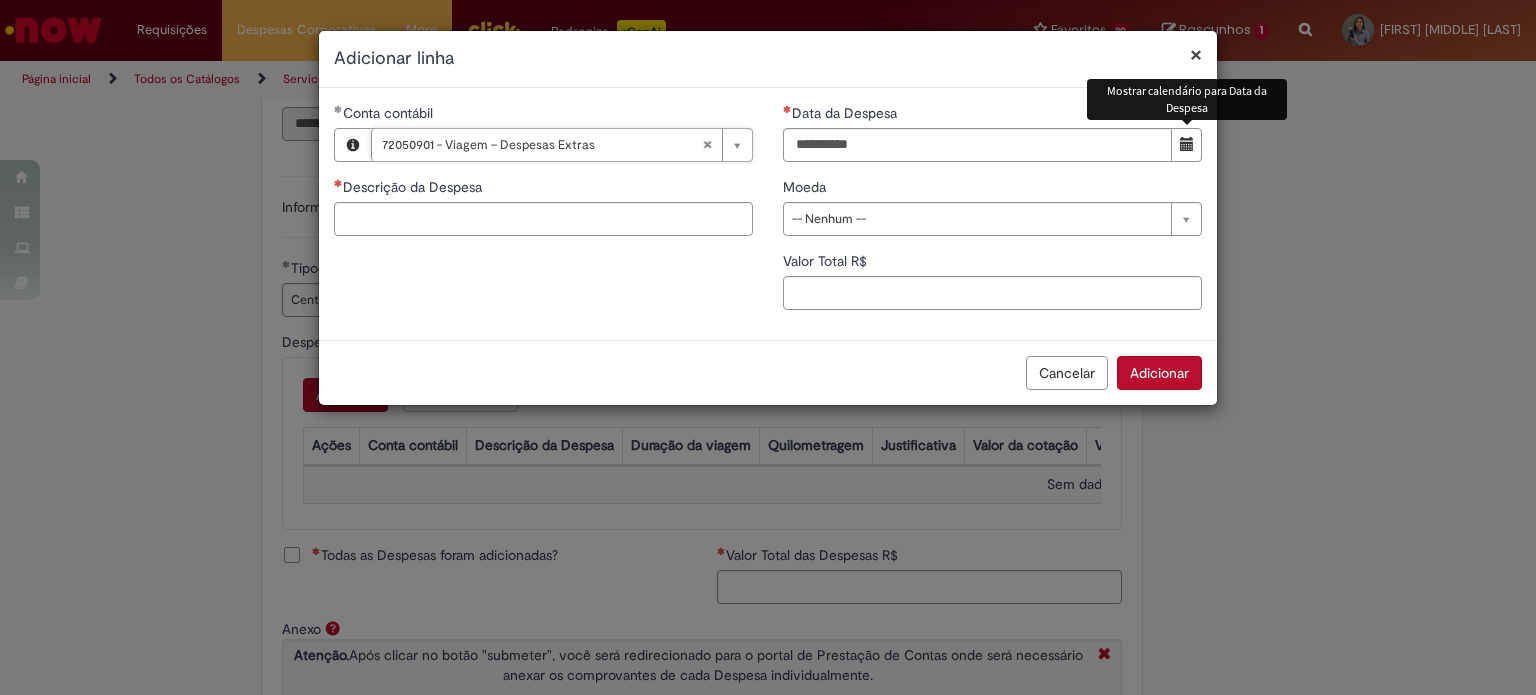 click at bounding box center (1187, 144) 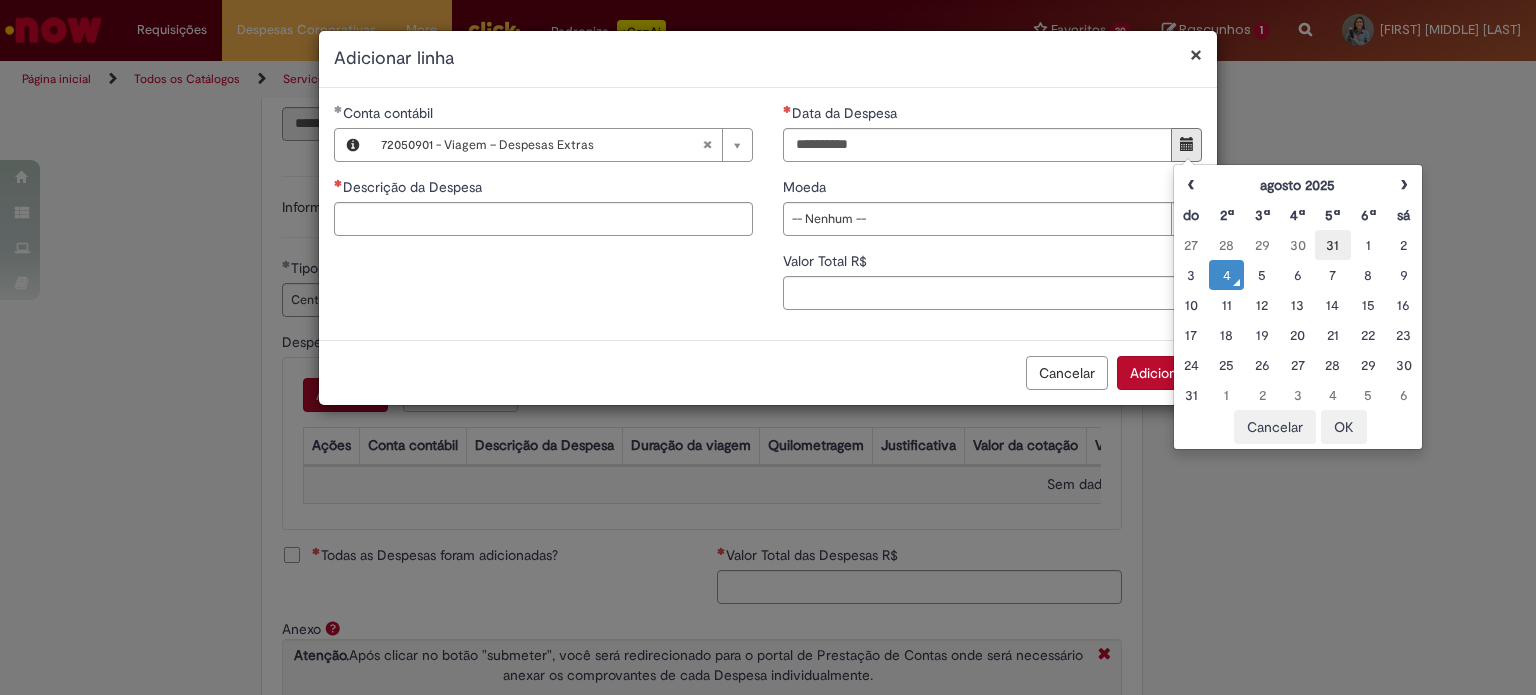 click on "31" at bounding box center (1332, 245) 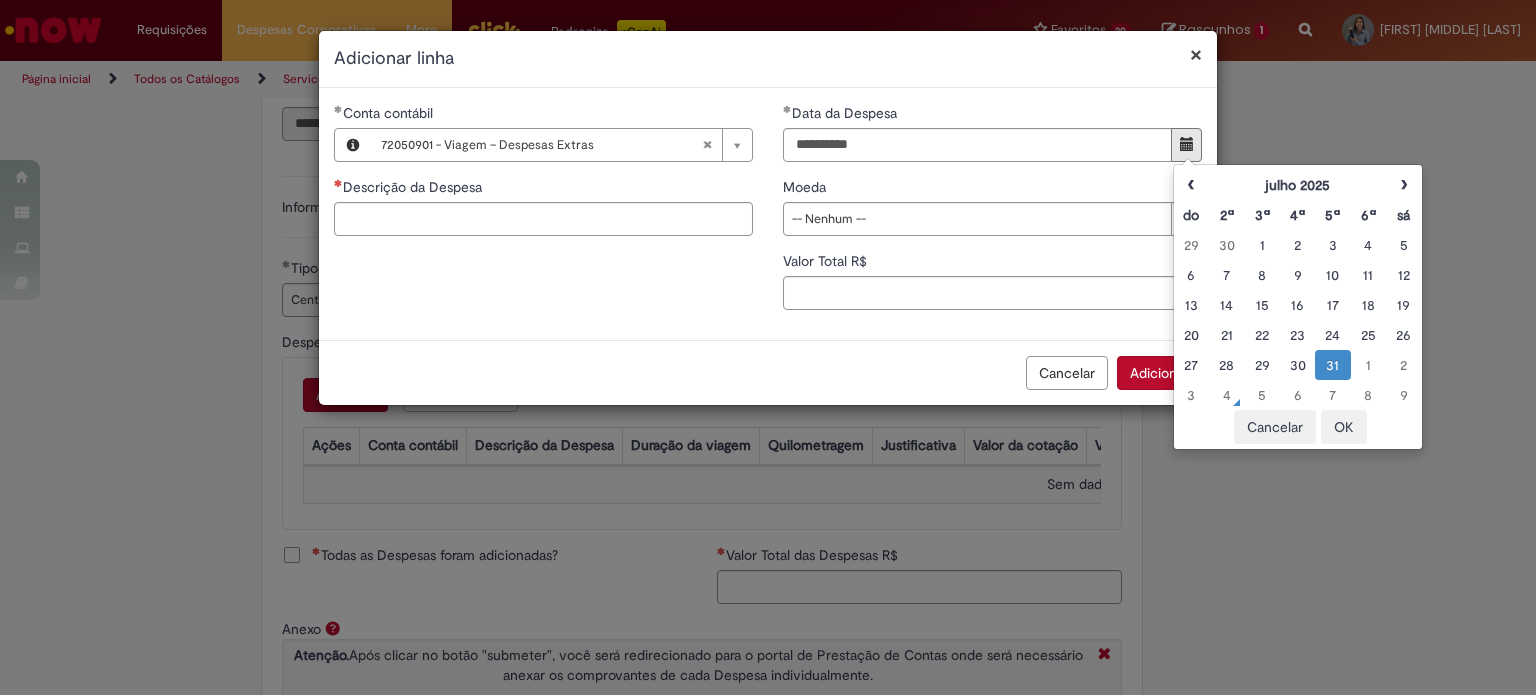 click on "OK" at bounding box center (1344, 427) 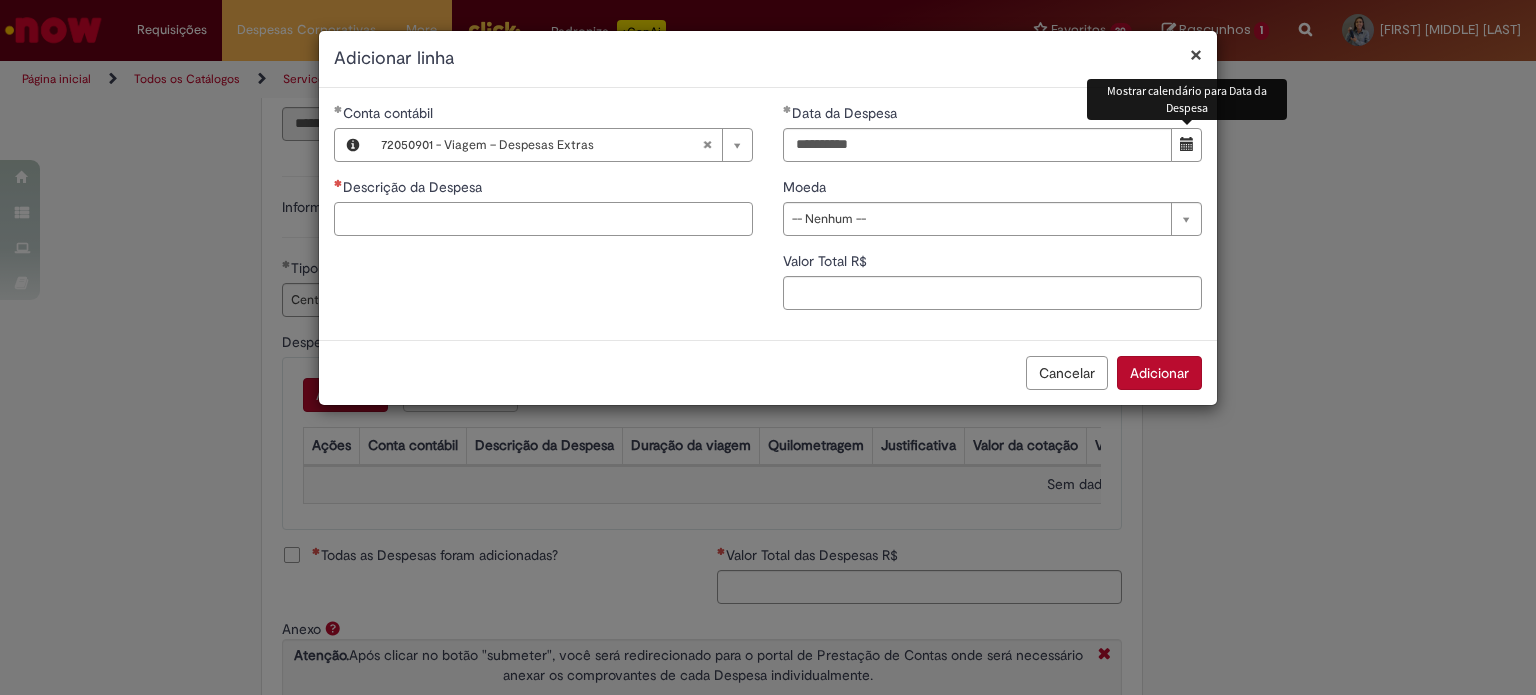 click on "Descrição da Despesa" at bounding box center [543, 219] 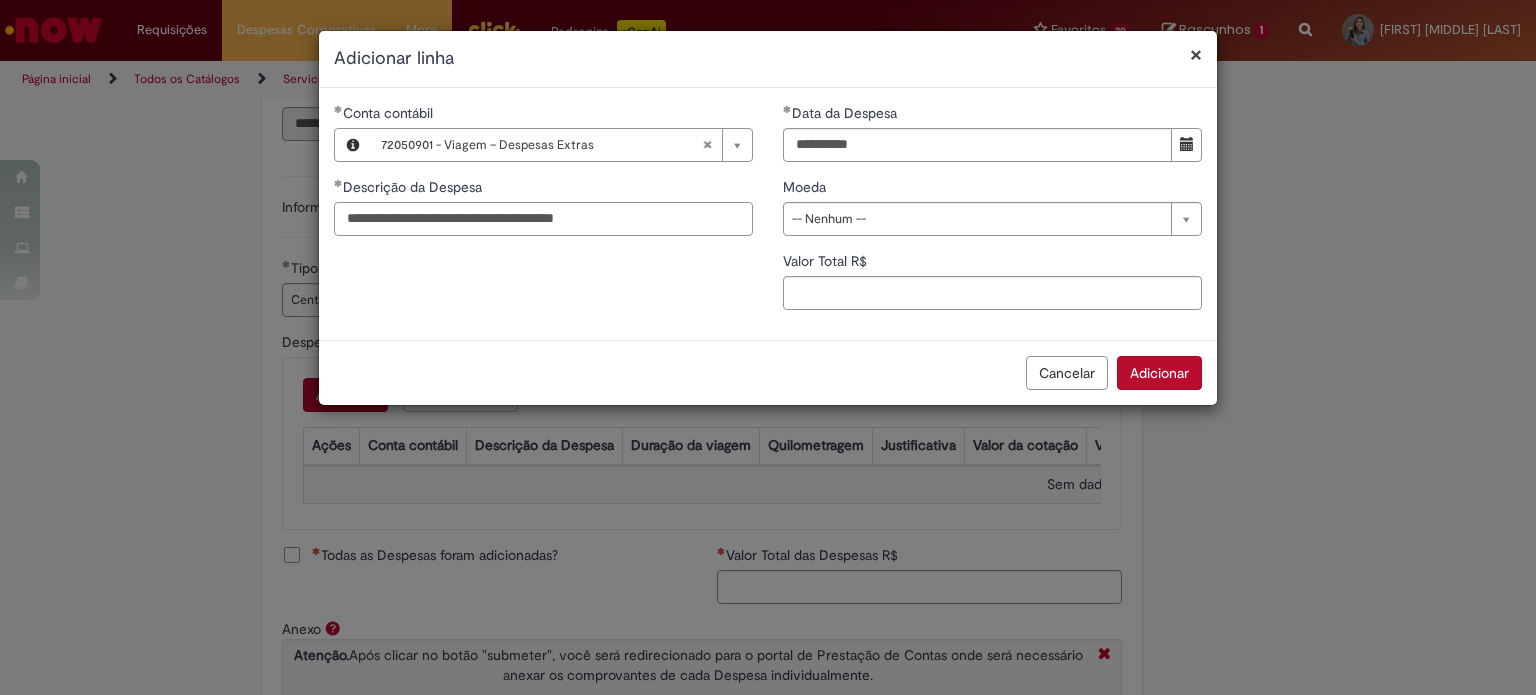 type on "**********" 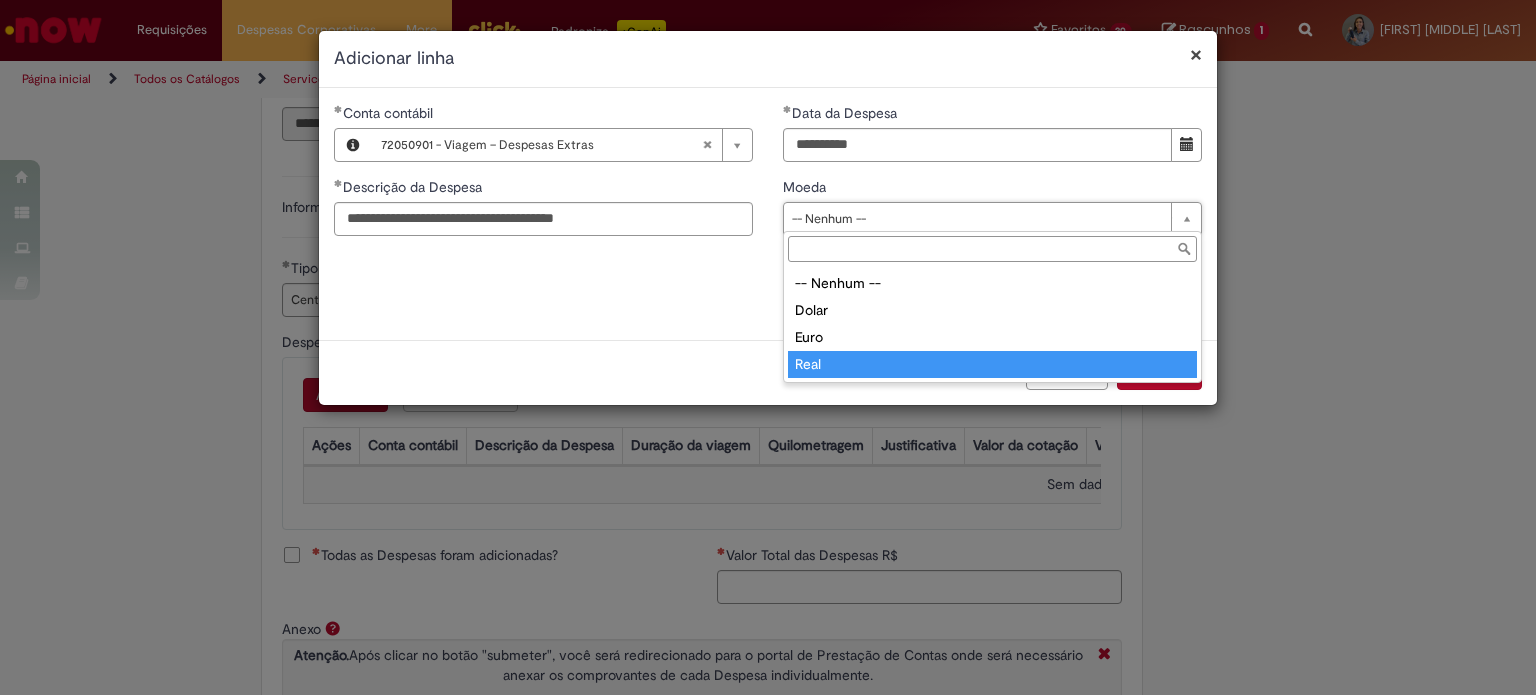 type on "****" 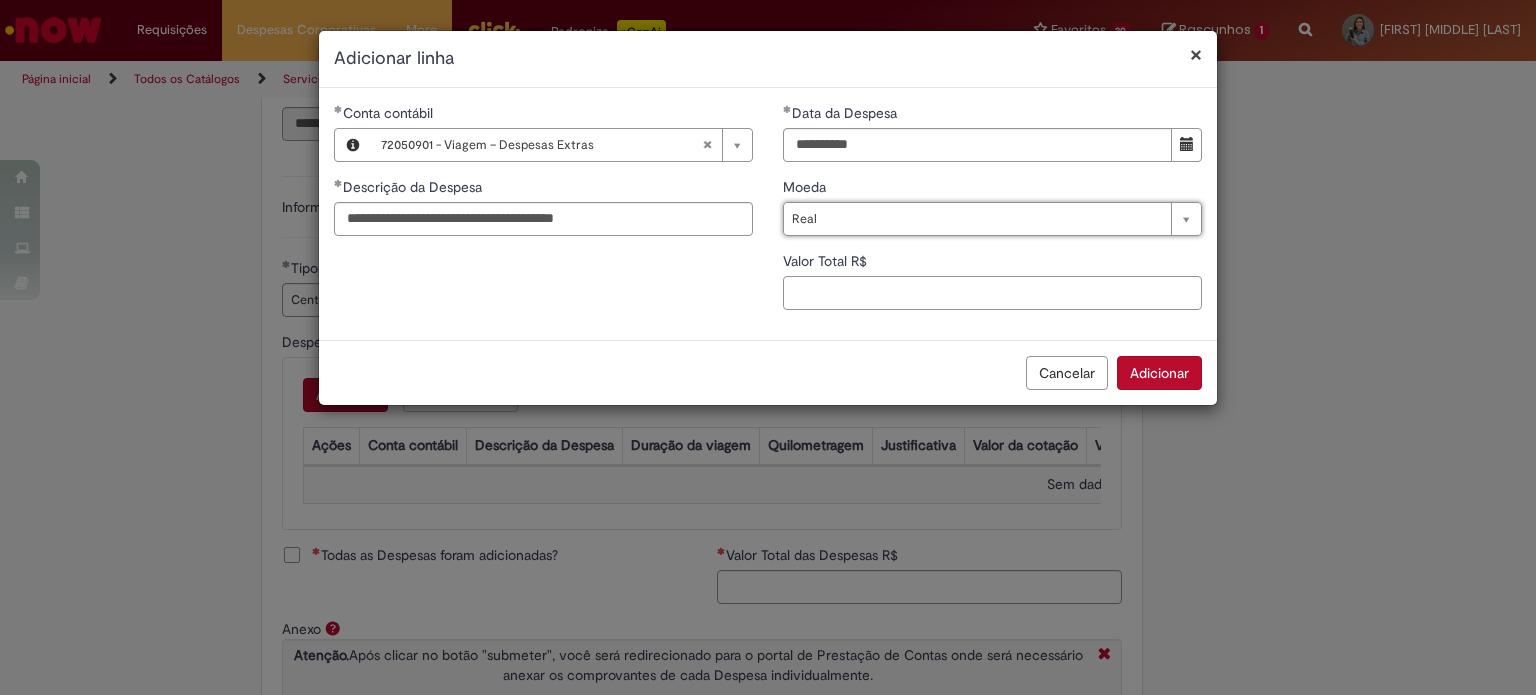 click on "Valor Total R$" at bounding box center (992, 293) 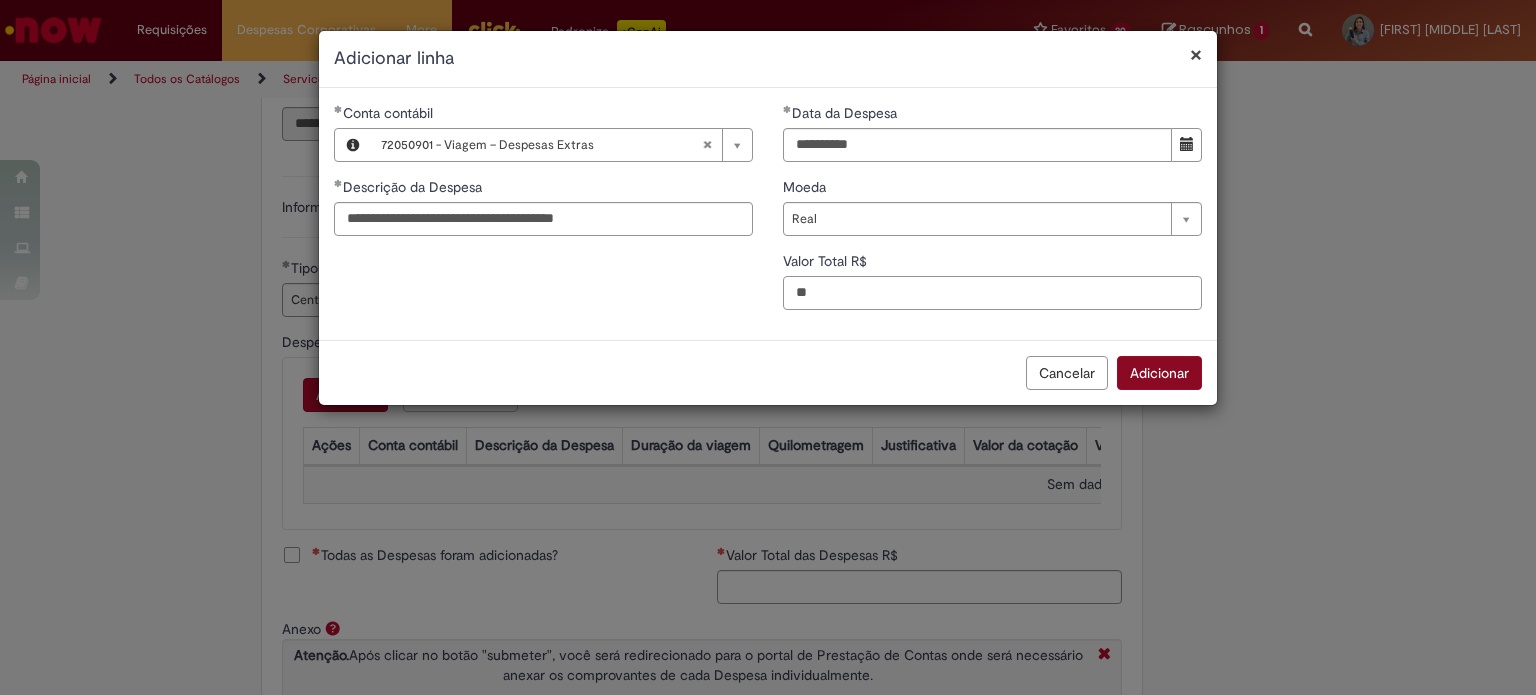 type on "**" 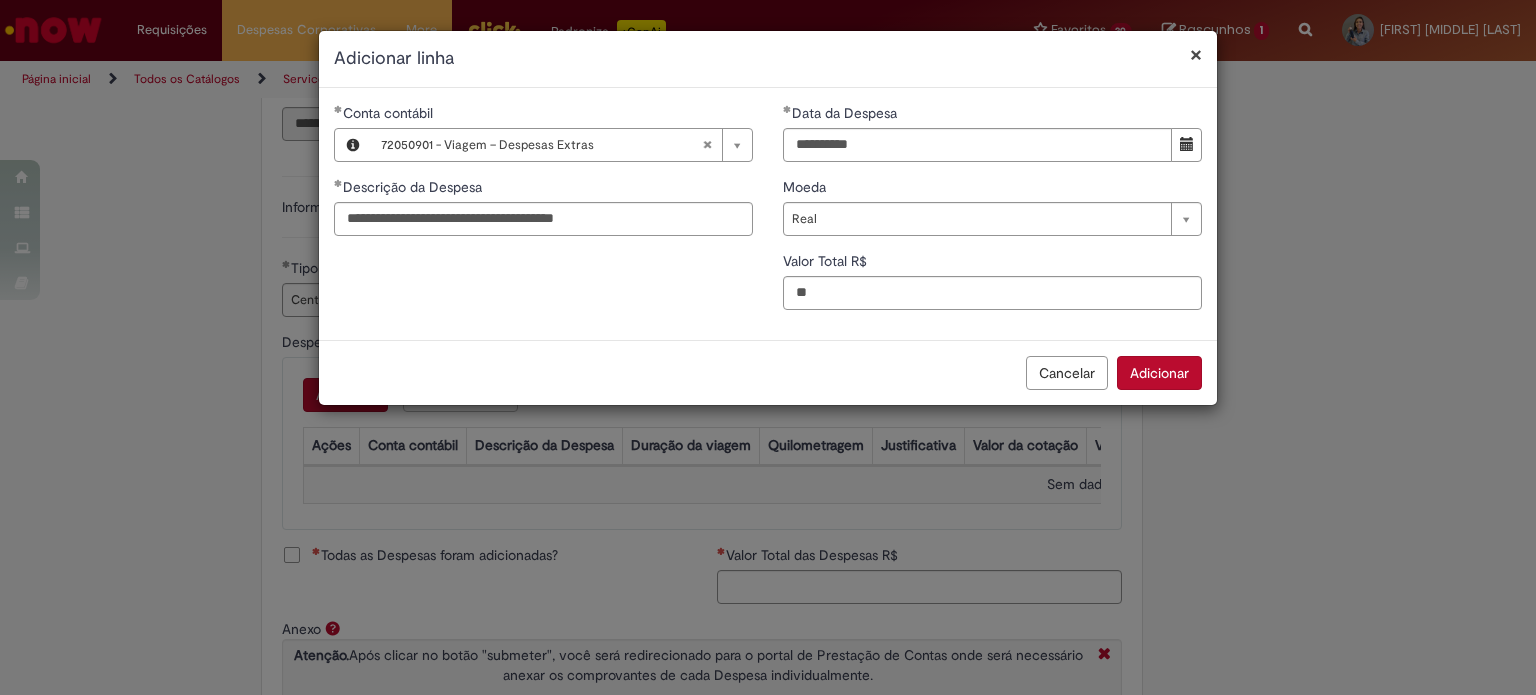 click on "Adicionar" at bounding box center [1159, 373] 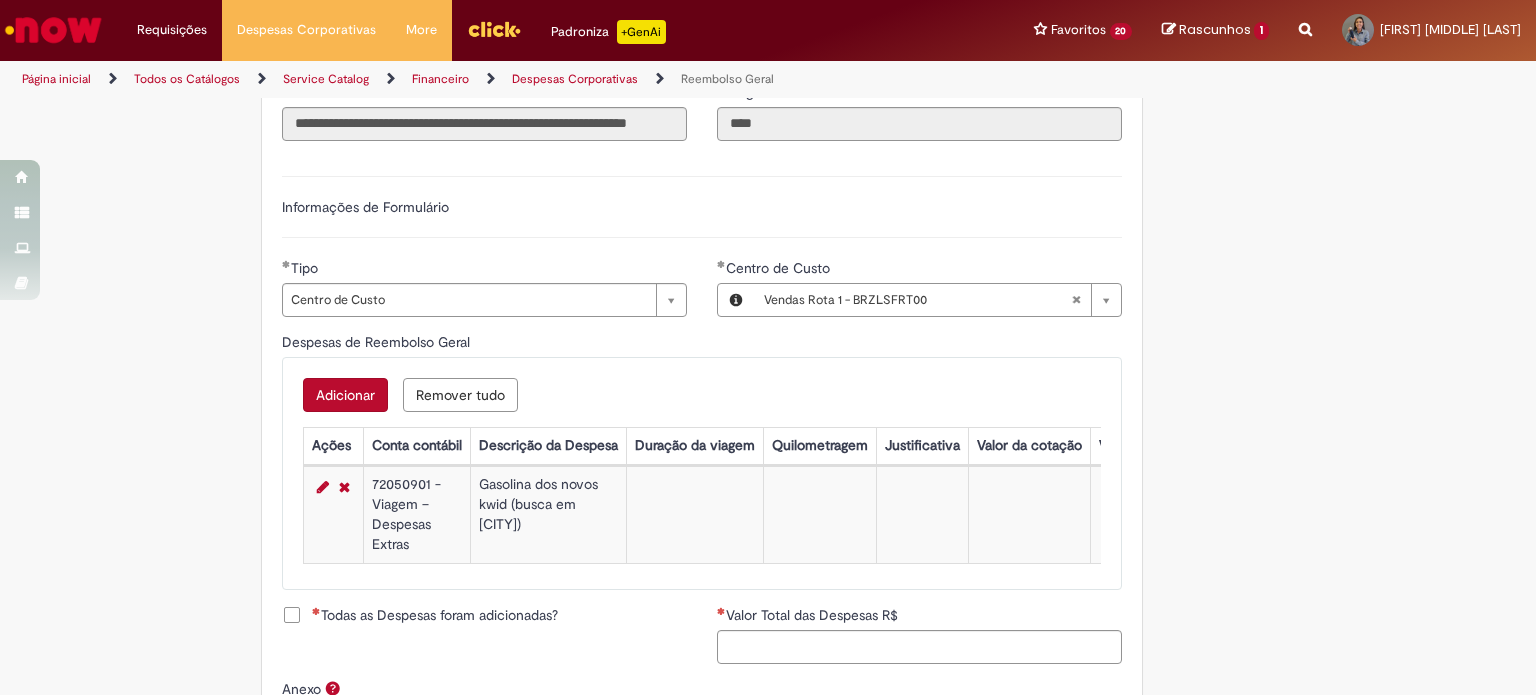click on "Adicionar" at bounding box center [345, 395] 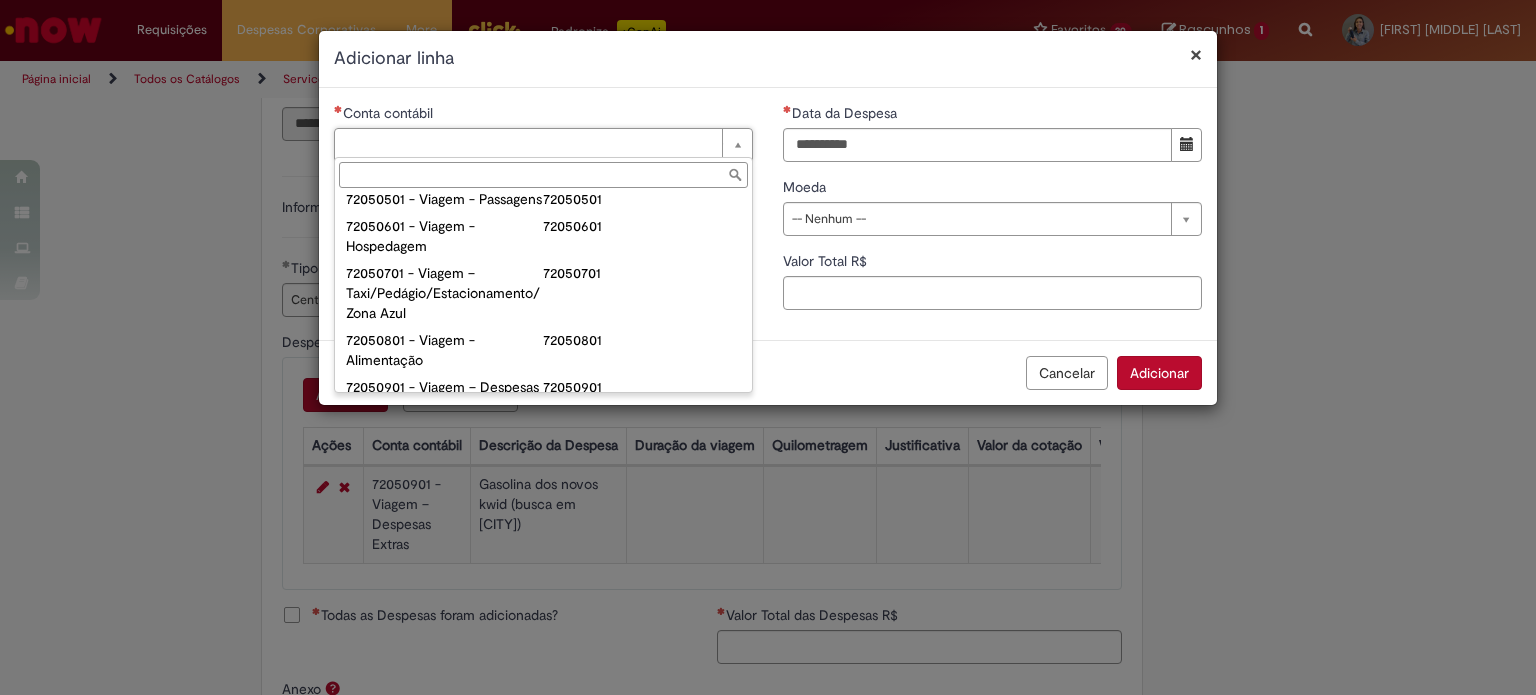 scroll, scrollTop: 1112, scrollLeft: 0, axis: vertical 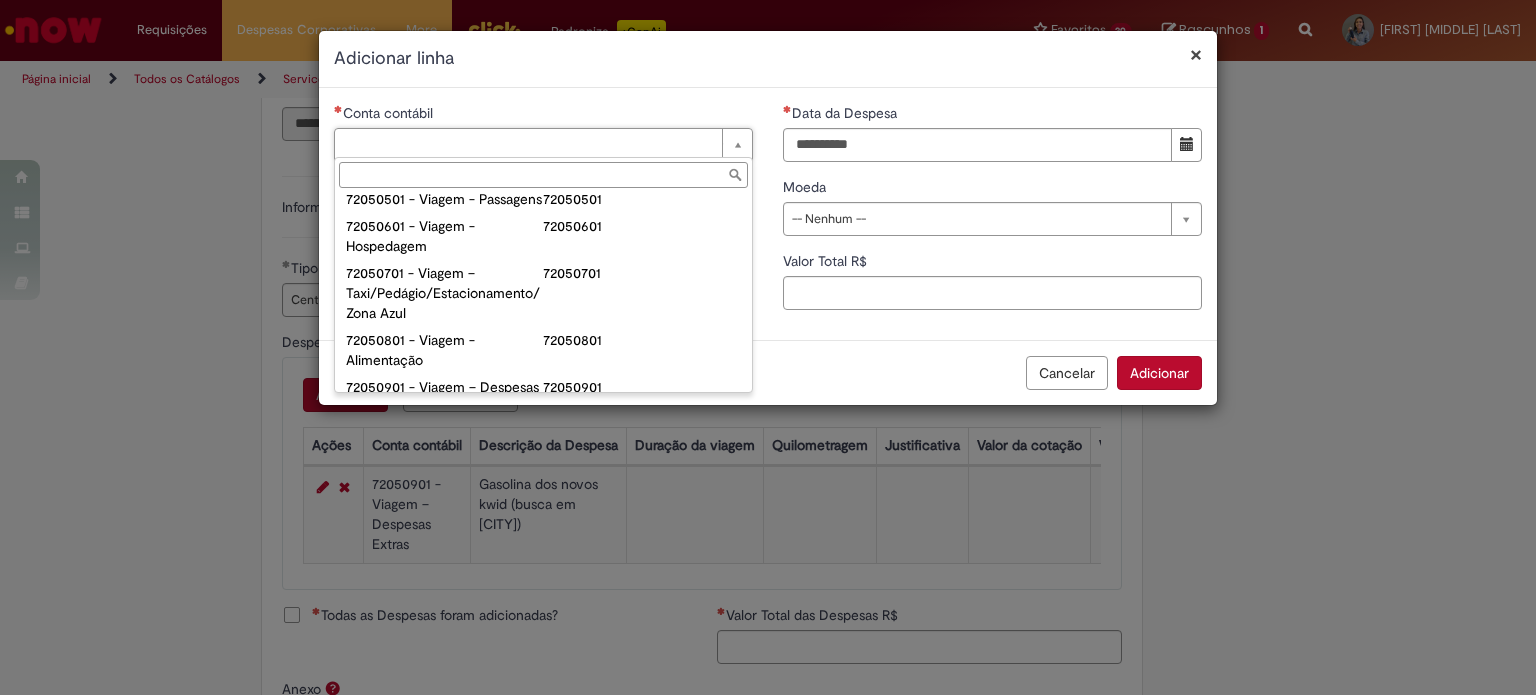 type on "**********" 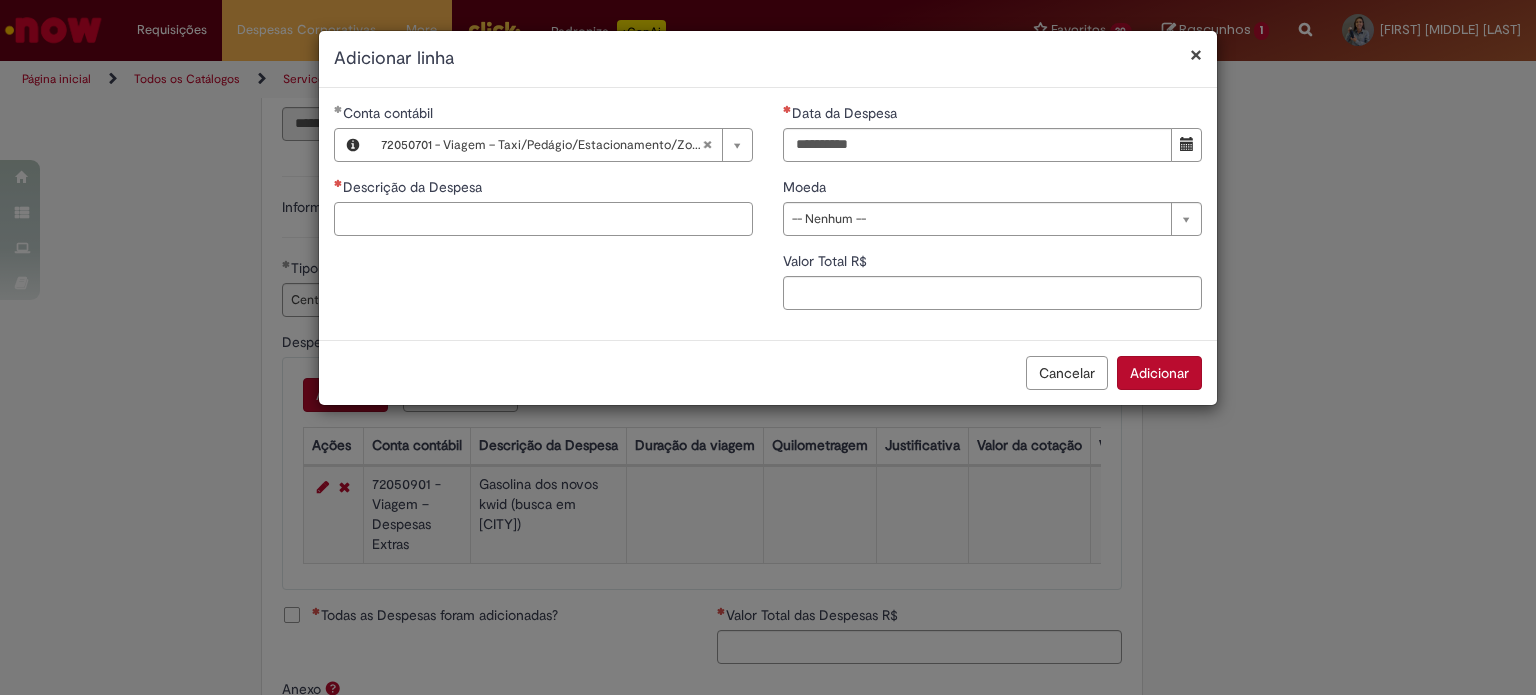 click on "Descrição da Despesa" at bounding box center (543, 219) 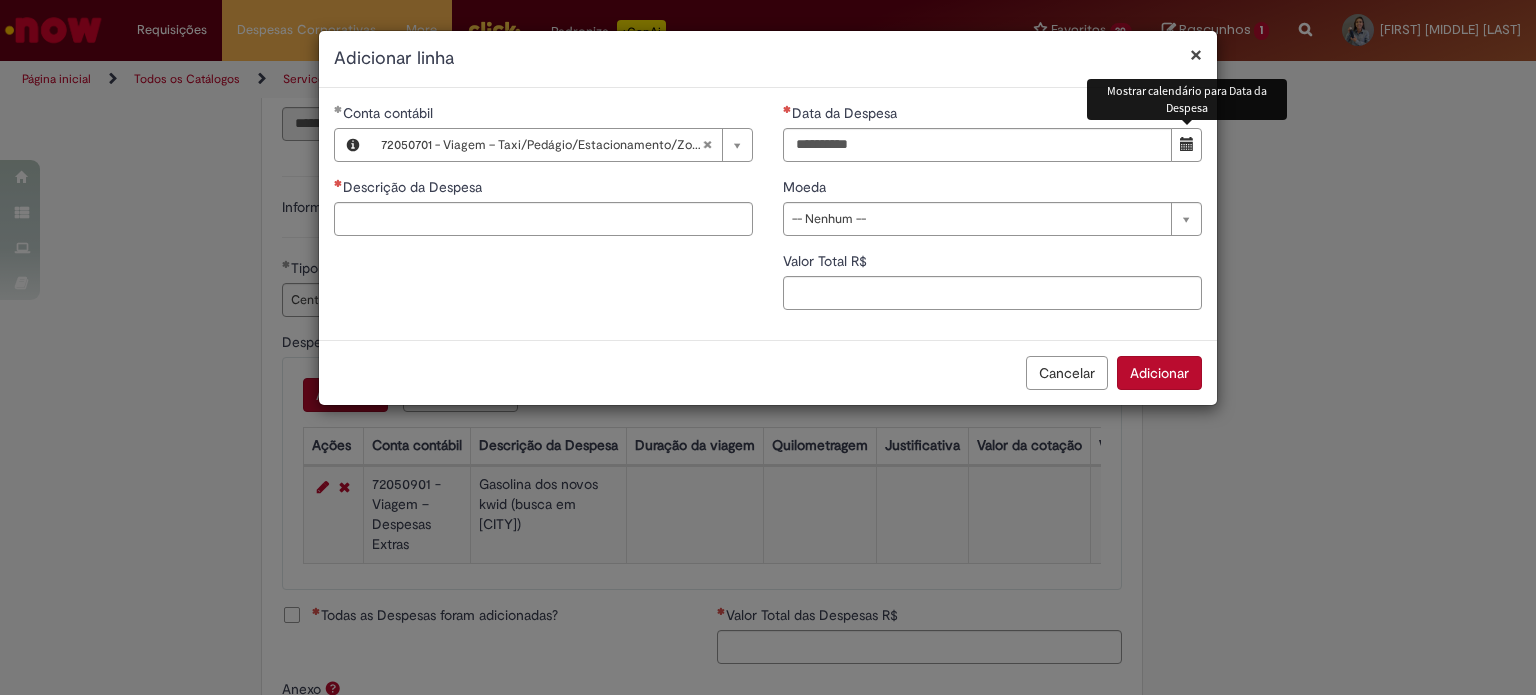 click at bounding box center [1186, 145] 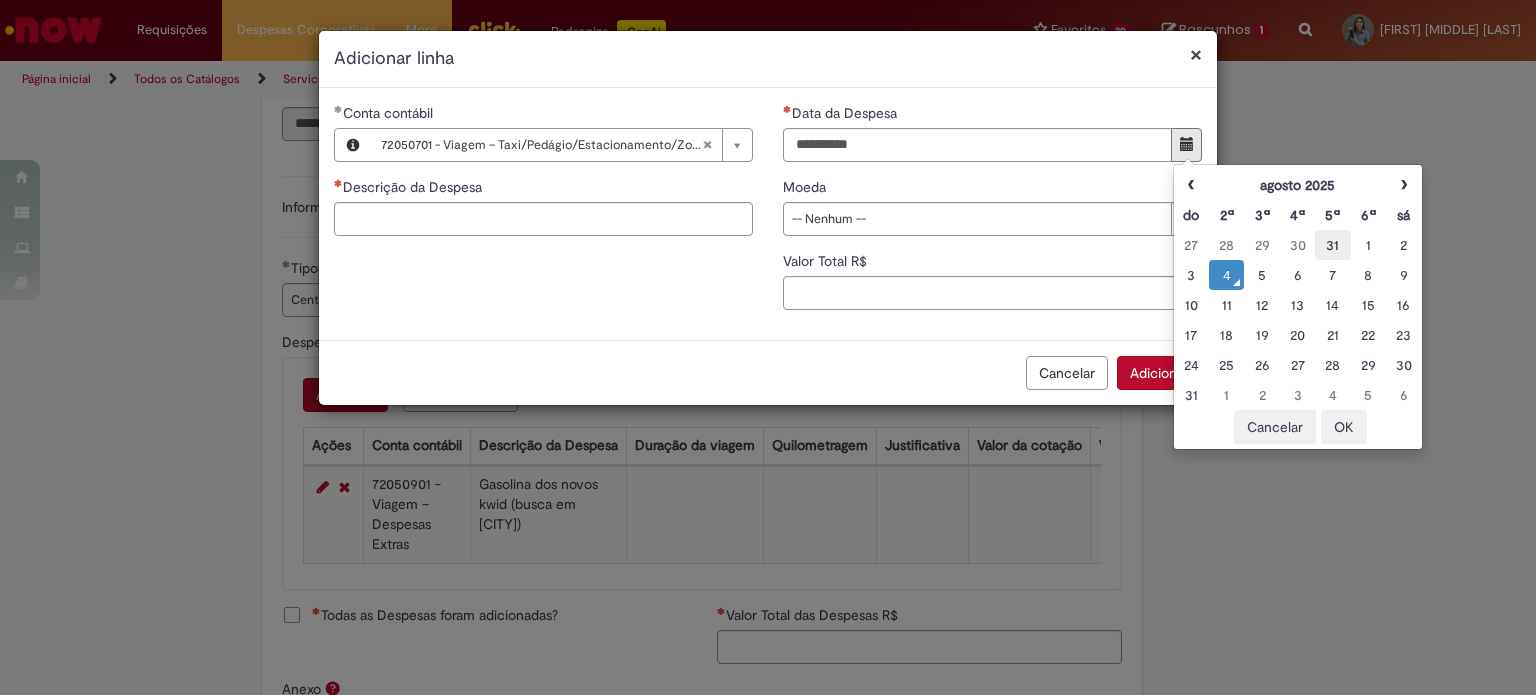 click on "31" at bounding box center (1332, 245) 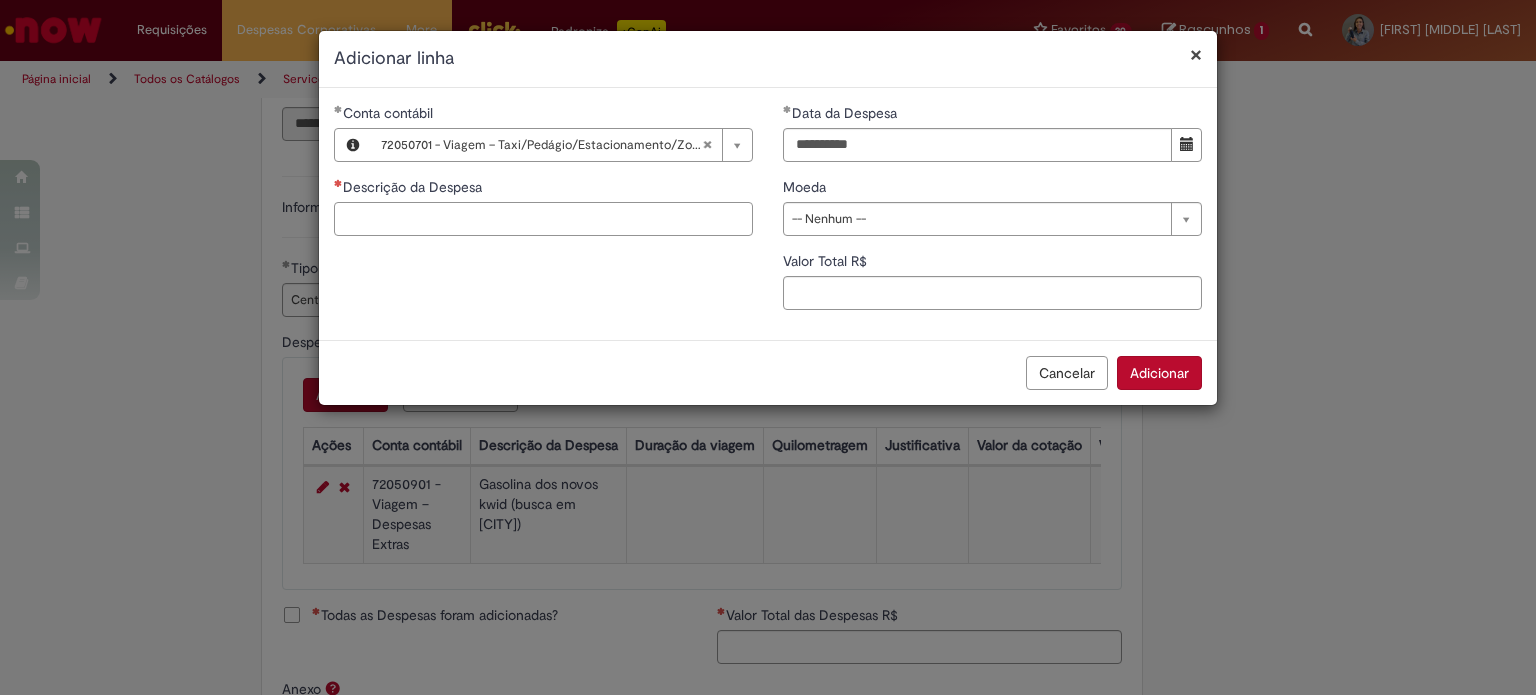 click on "Descrição da Despesa" at bounding box center [543, 219] 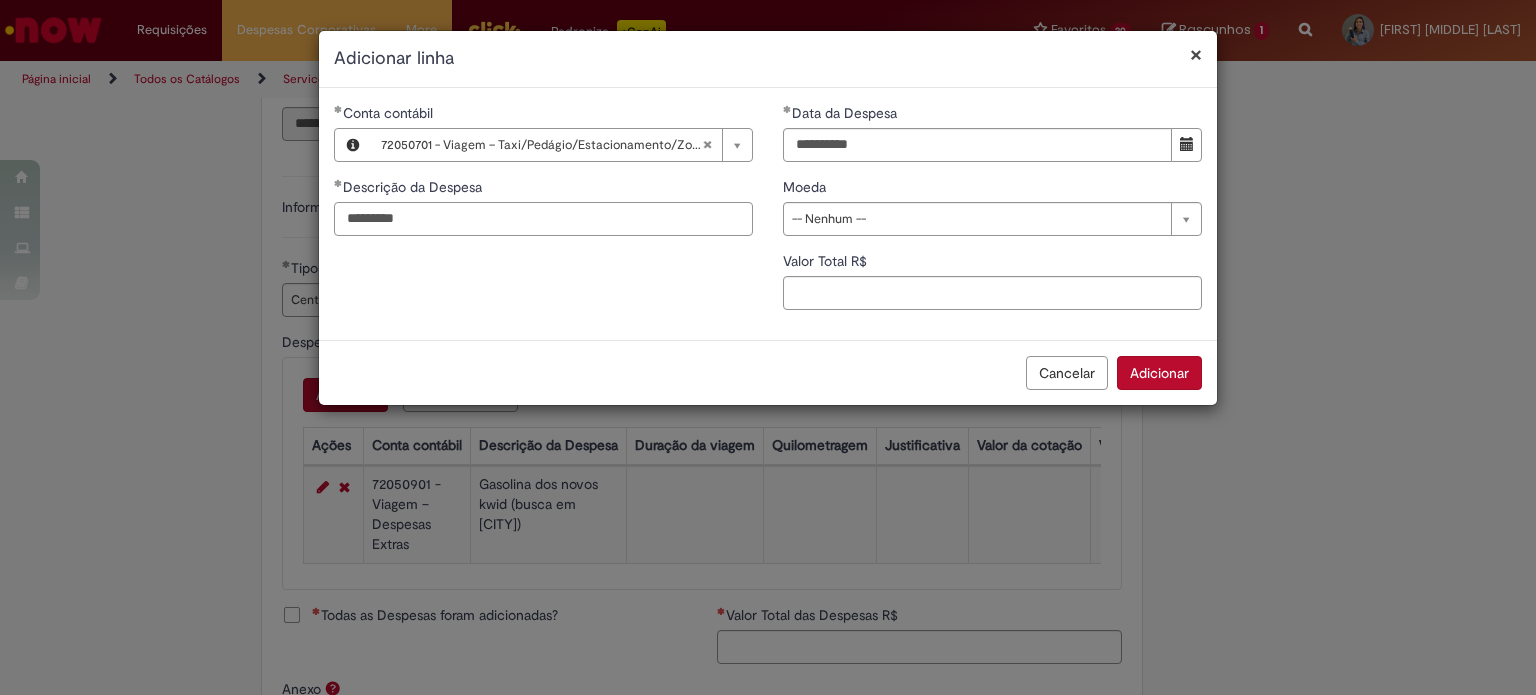 type on "*********" 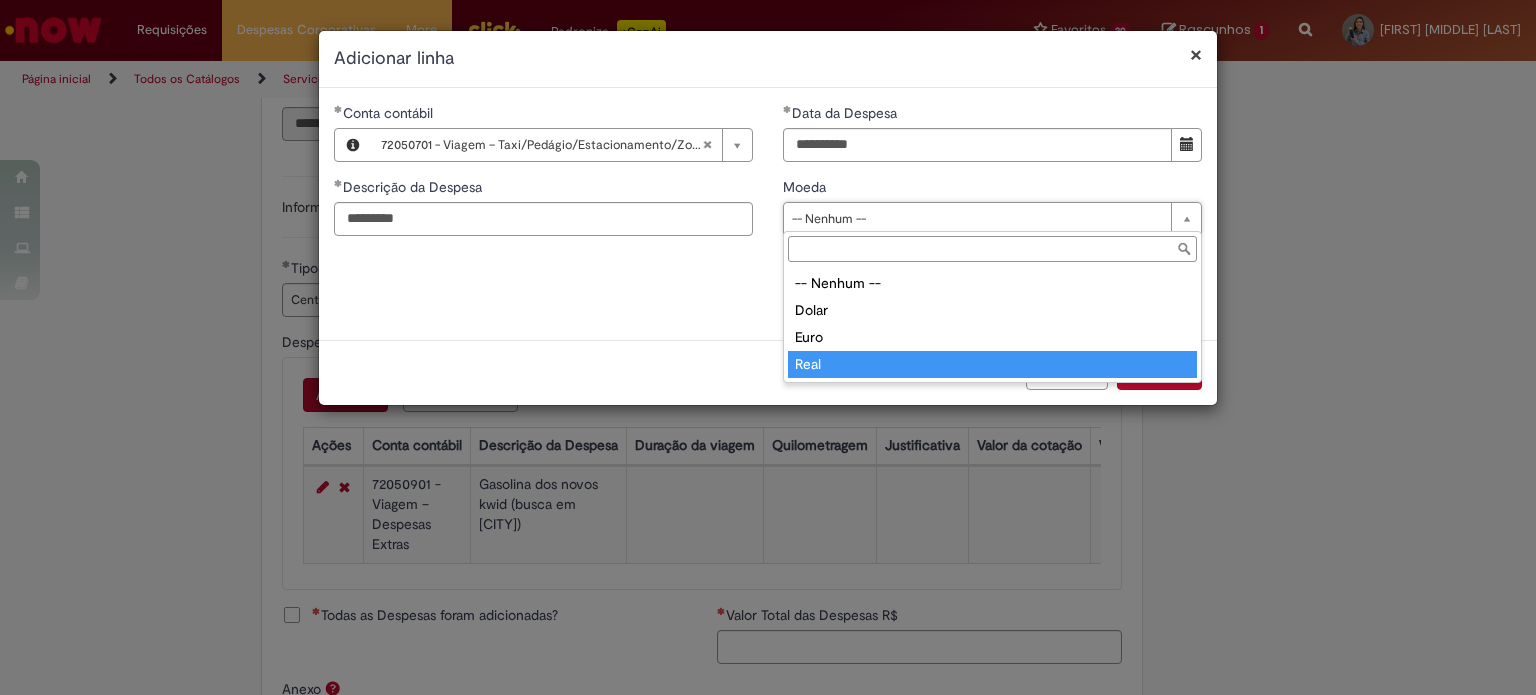 type on "****" 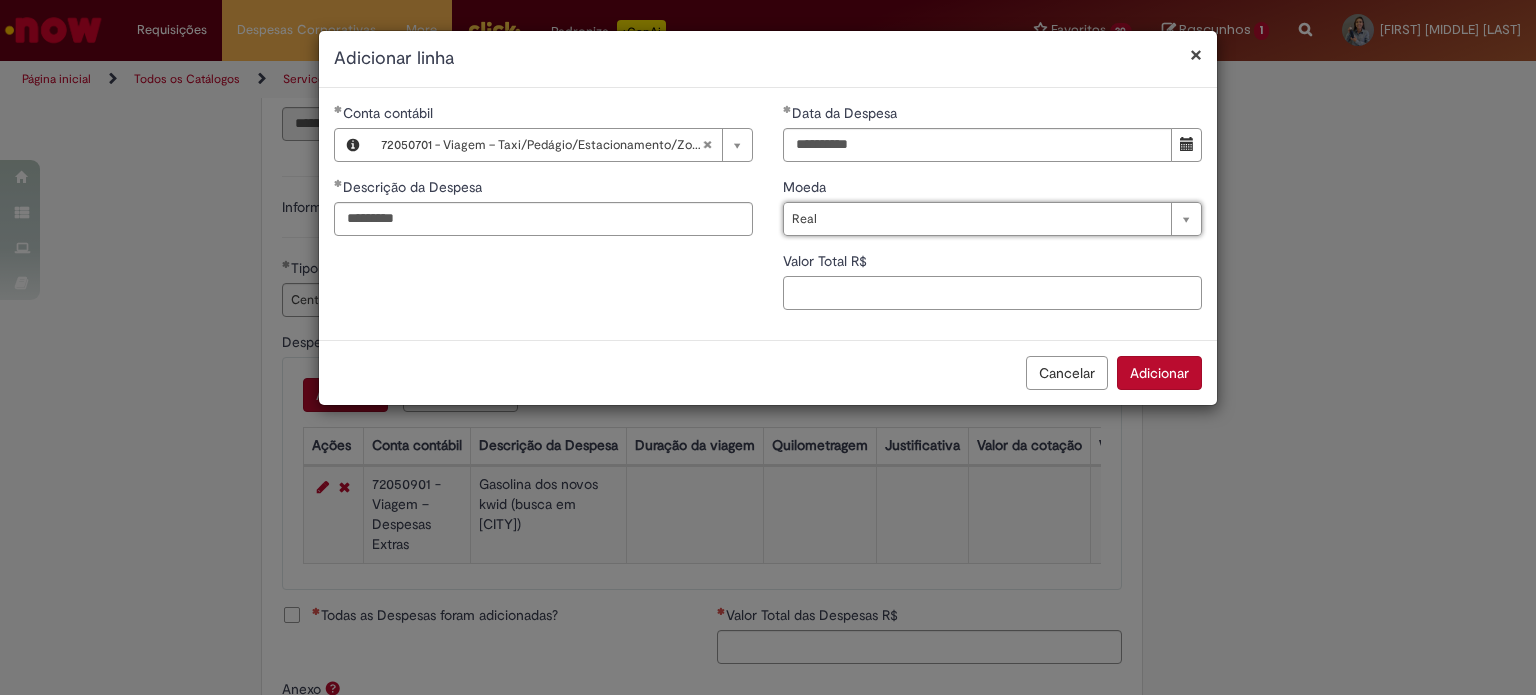click on "Valor Total R$" at bounding box center (992, 293) 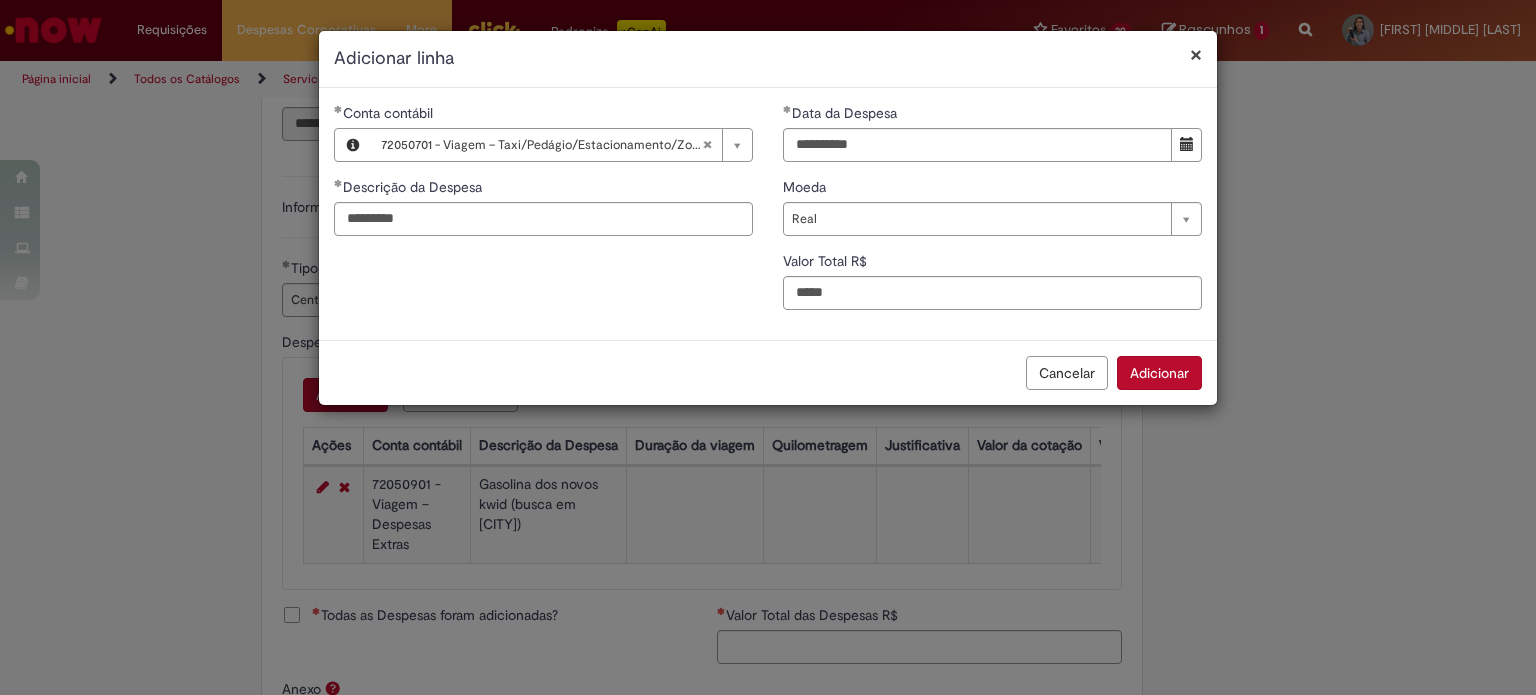 type on "*****" 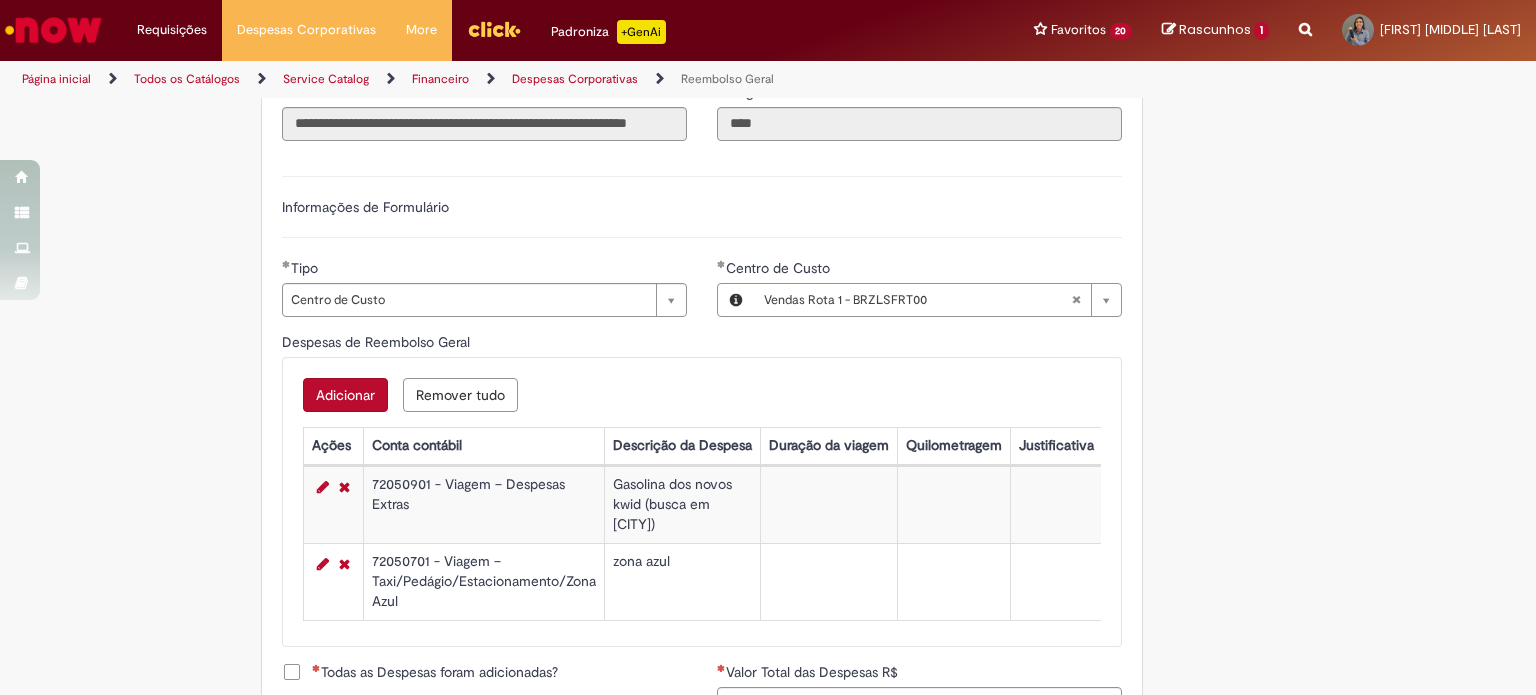 click on "Adicionar" at bounding box center (345, 395) 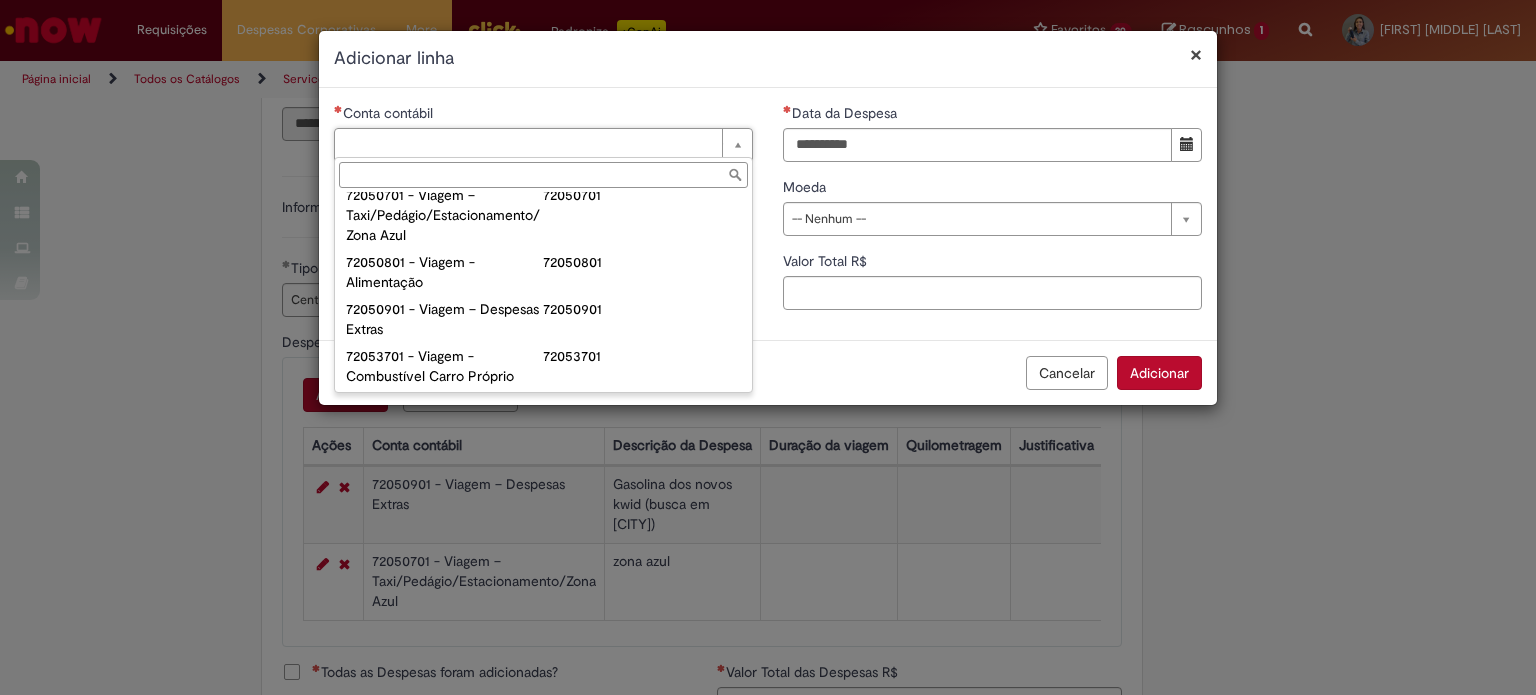 scroll, scrollTop: 1226, scrollLeft: 0, axis: vertical 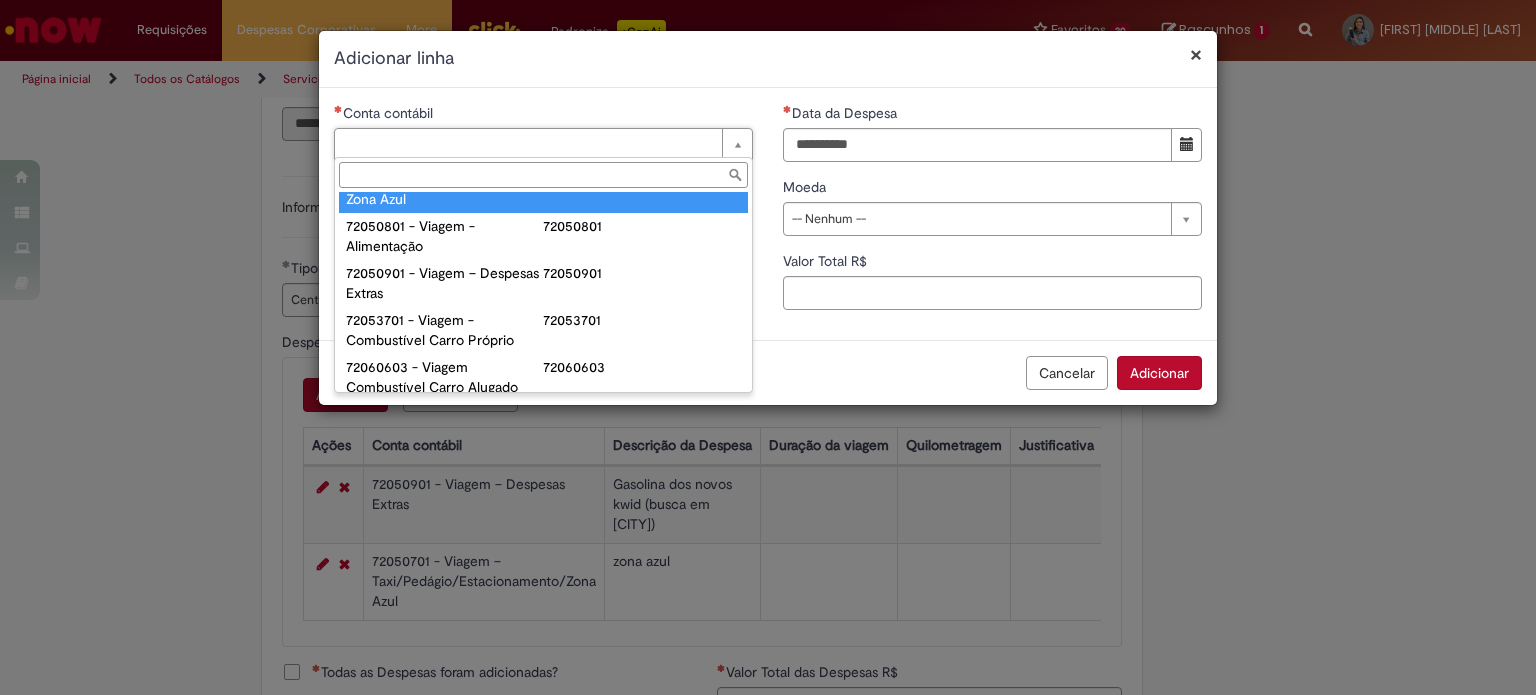 type on "**********" 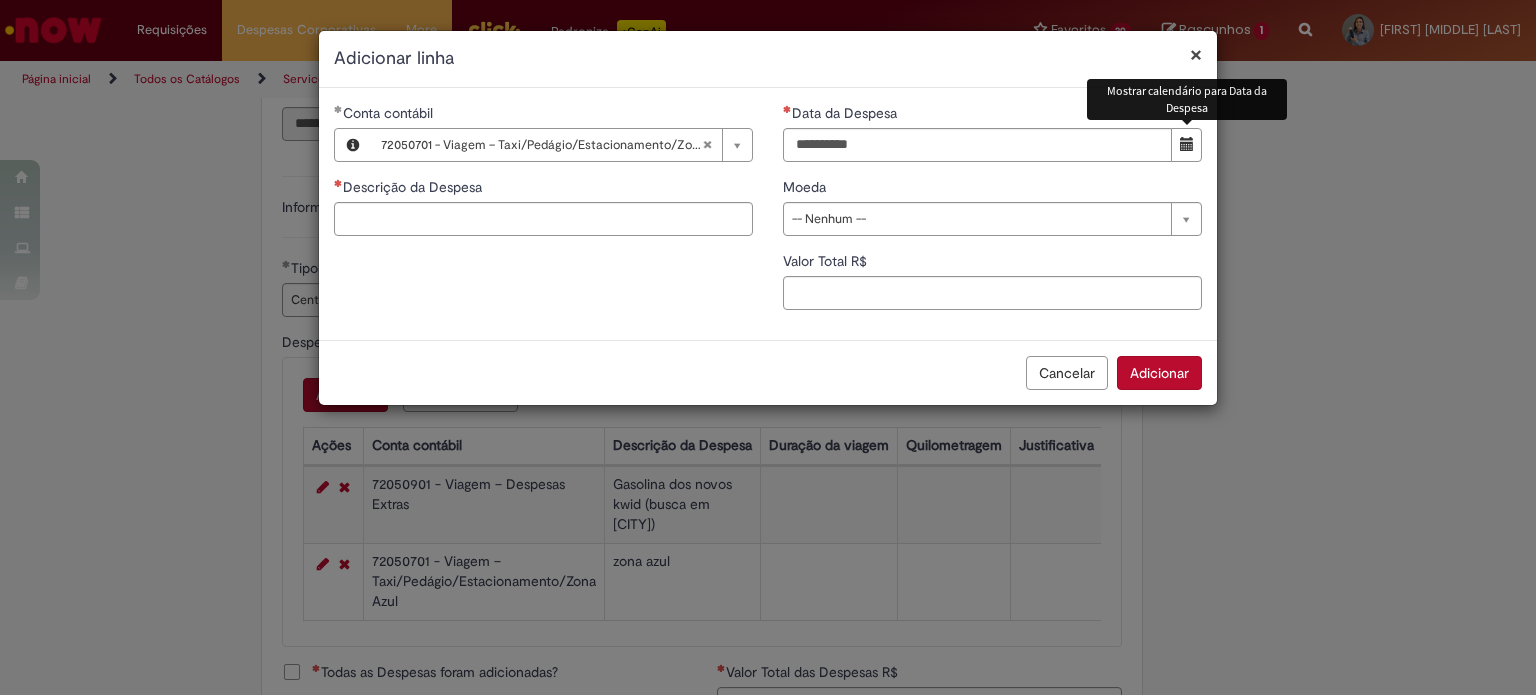 click at bounding box center (1187, 144) 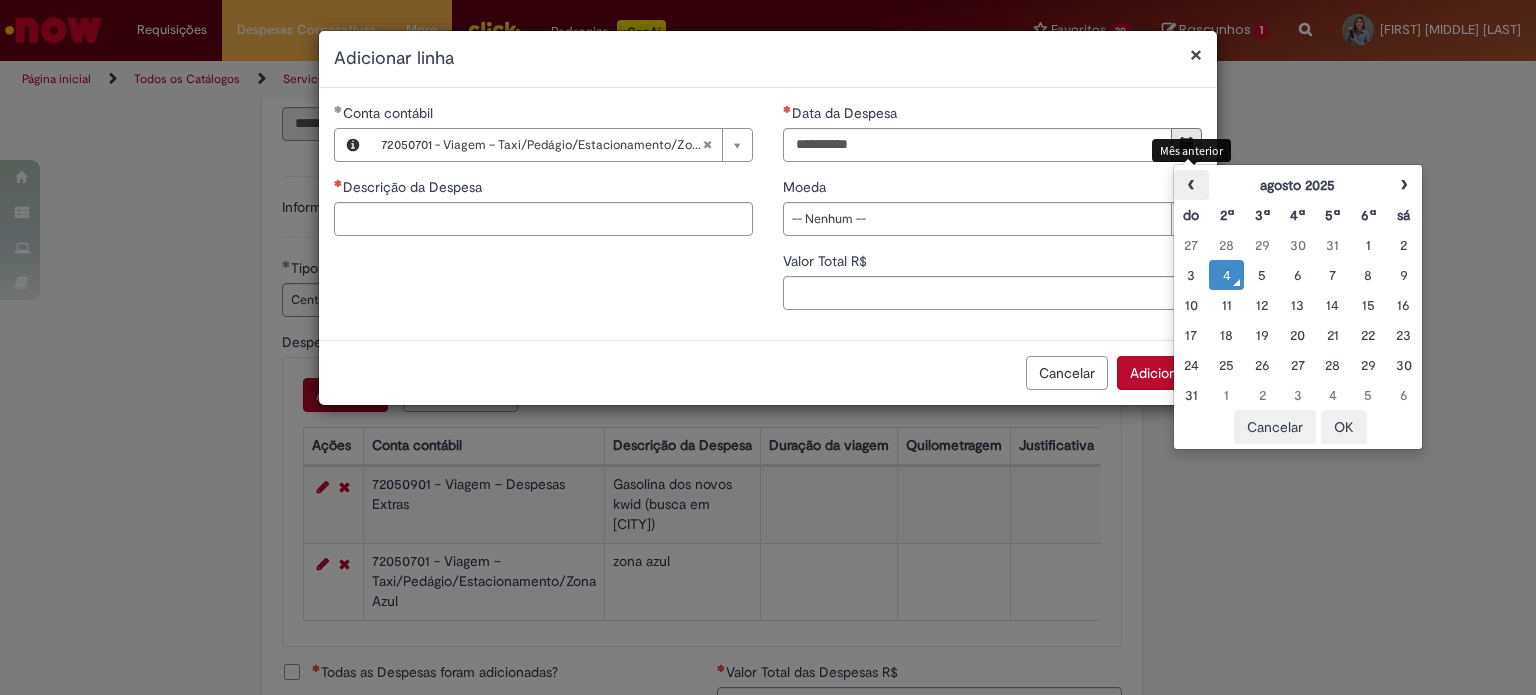click on "‹" at bounding box center [1191, 185] 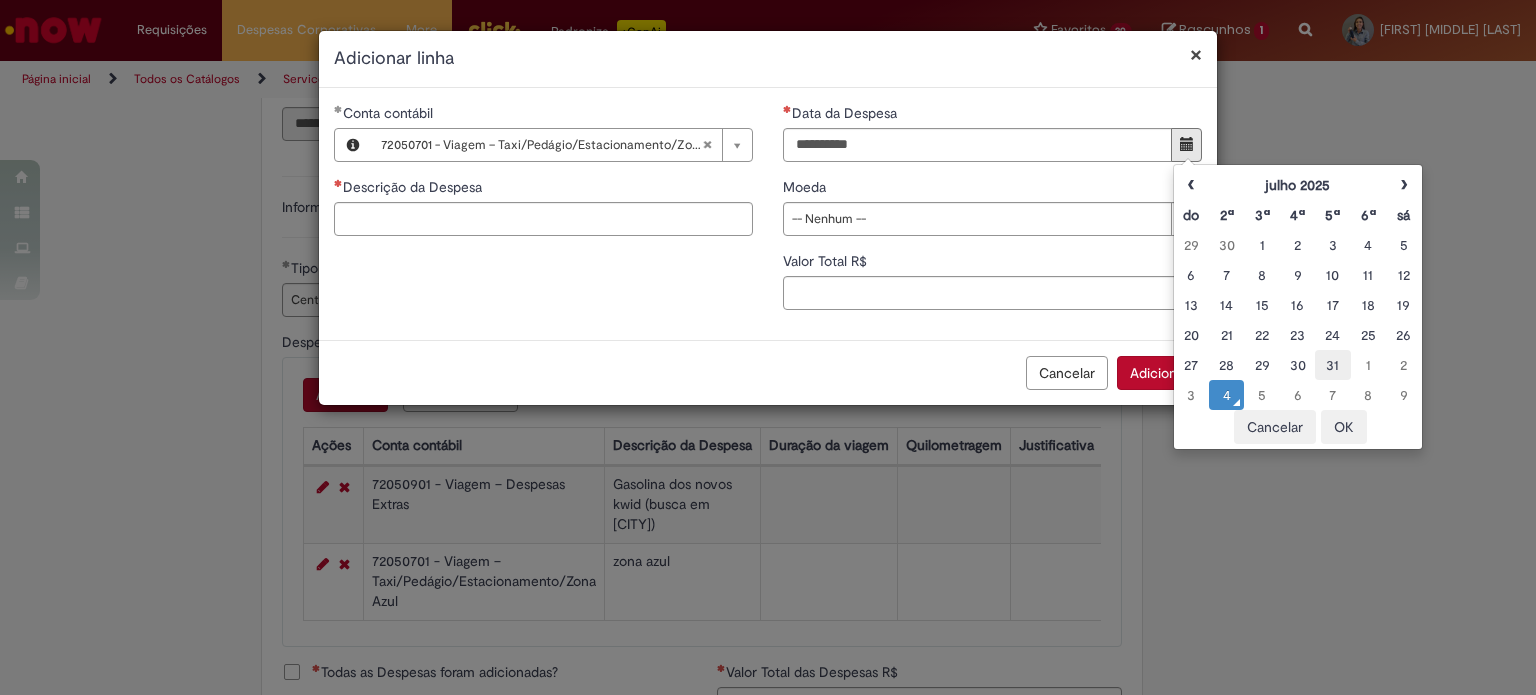 click on "31" at bounding box center (1332, 365) 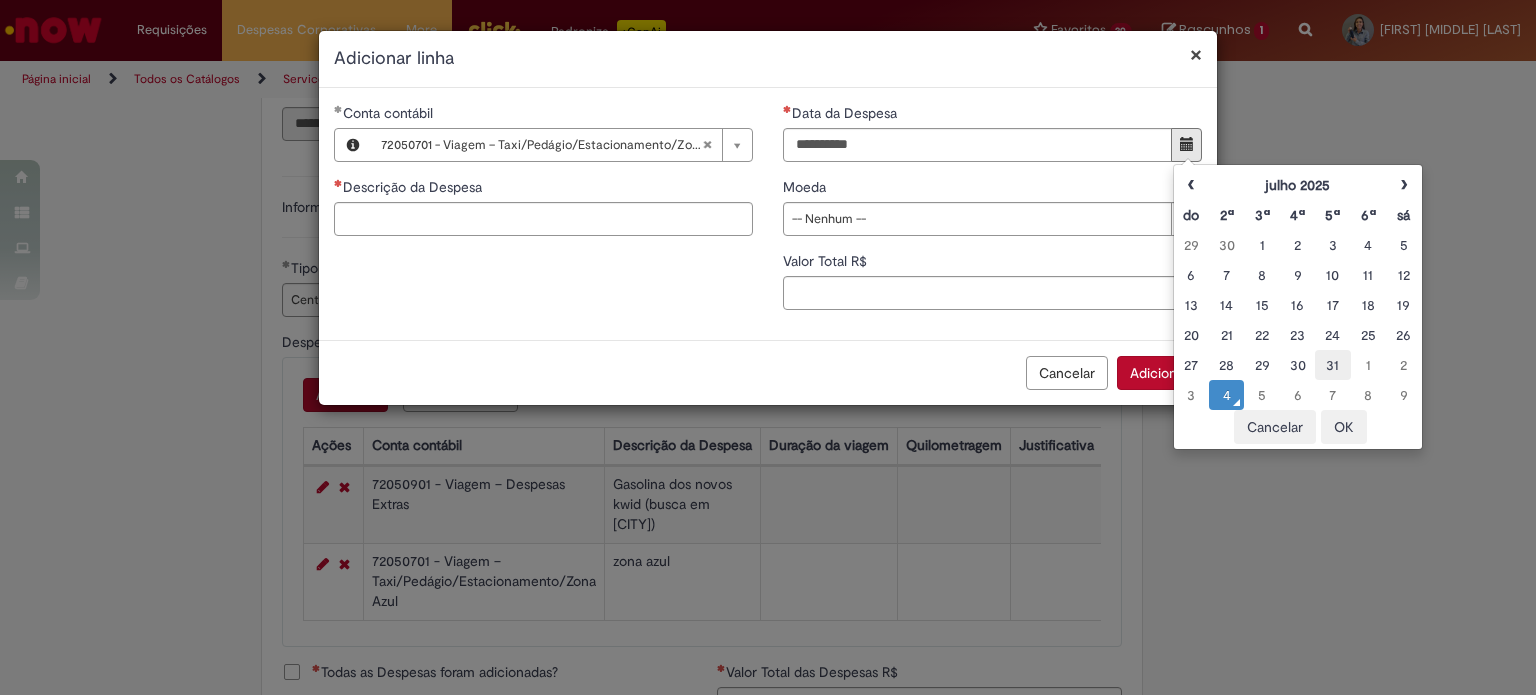 type on "**********" 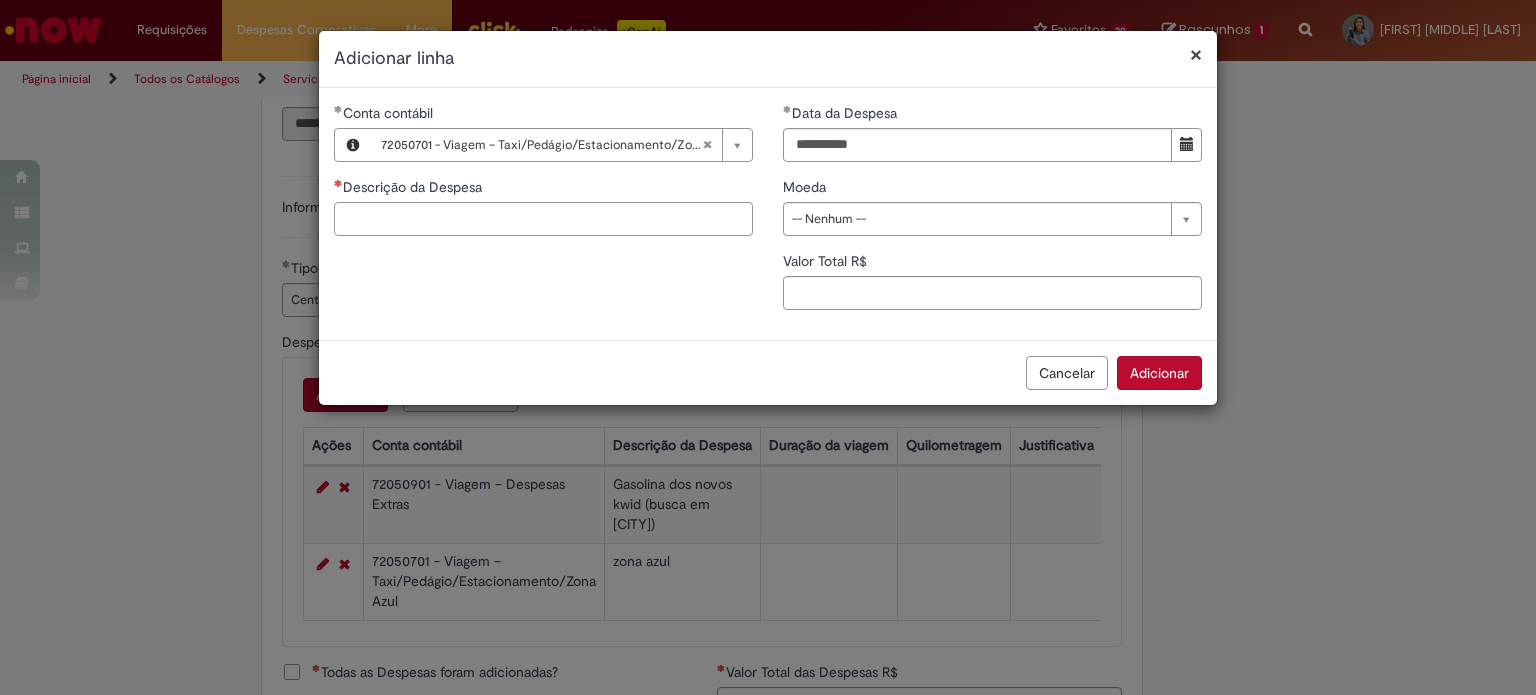 click on "Descrição da Despesa" at bounding box center (543, 219) 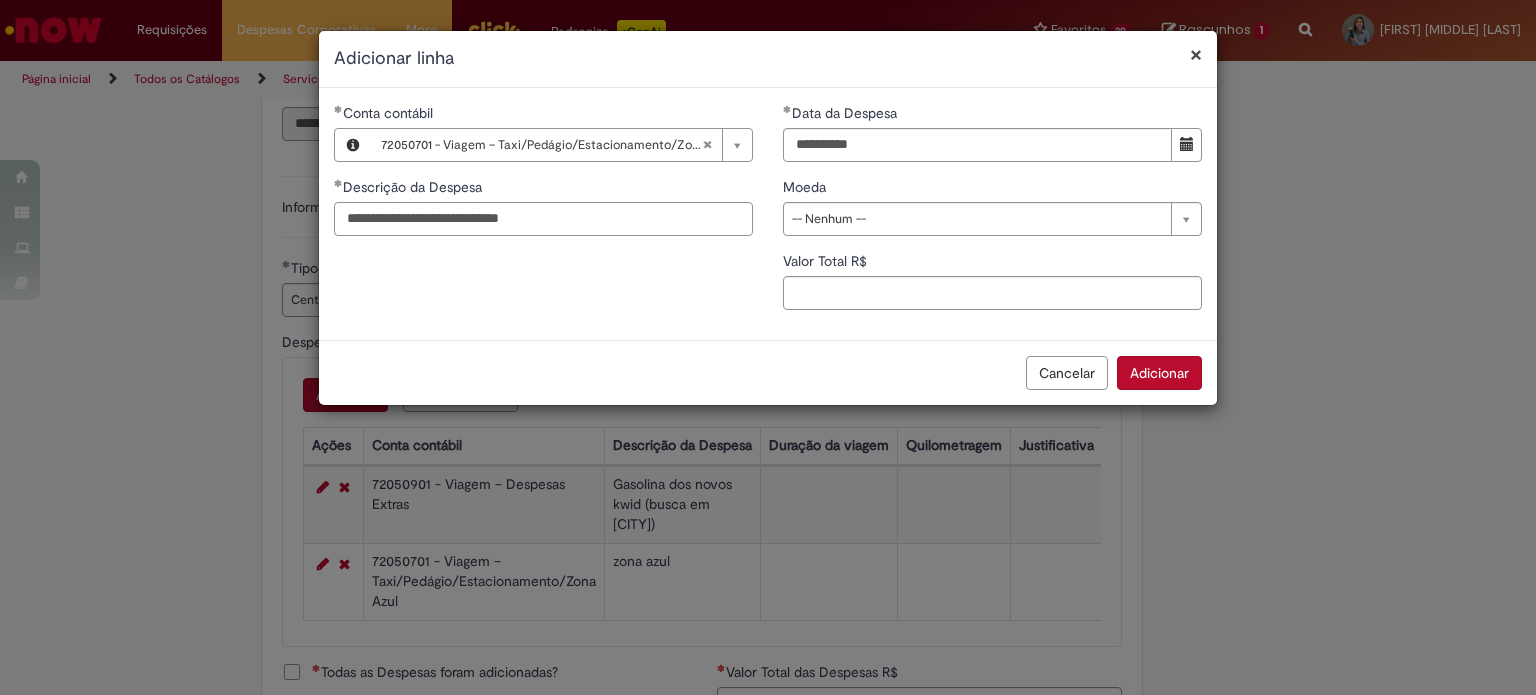 type on "**********" 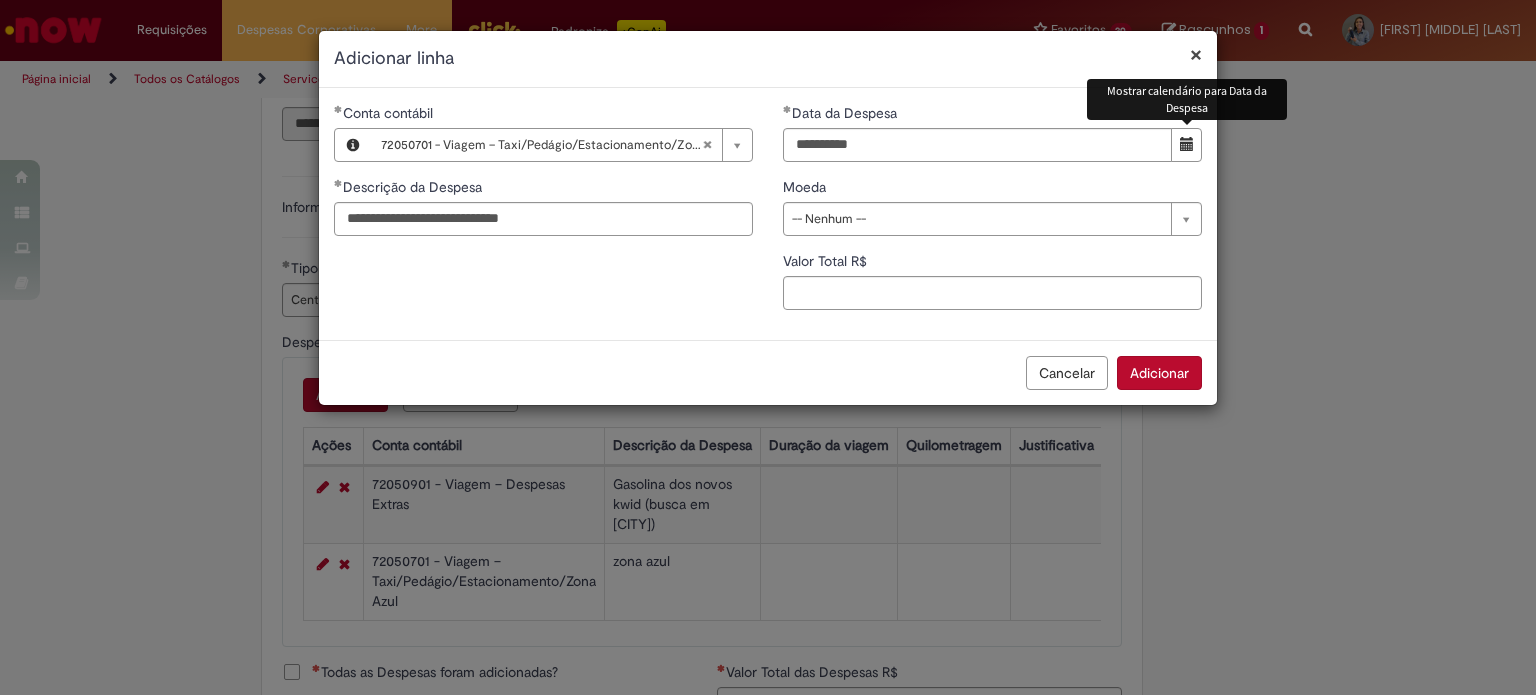 click at bounding box center (1187, 144) 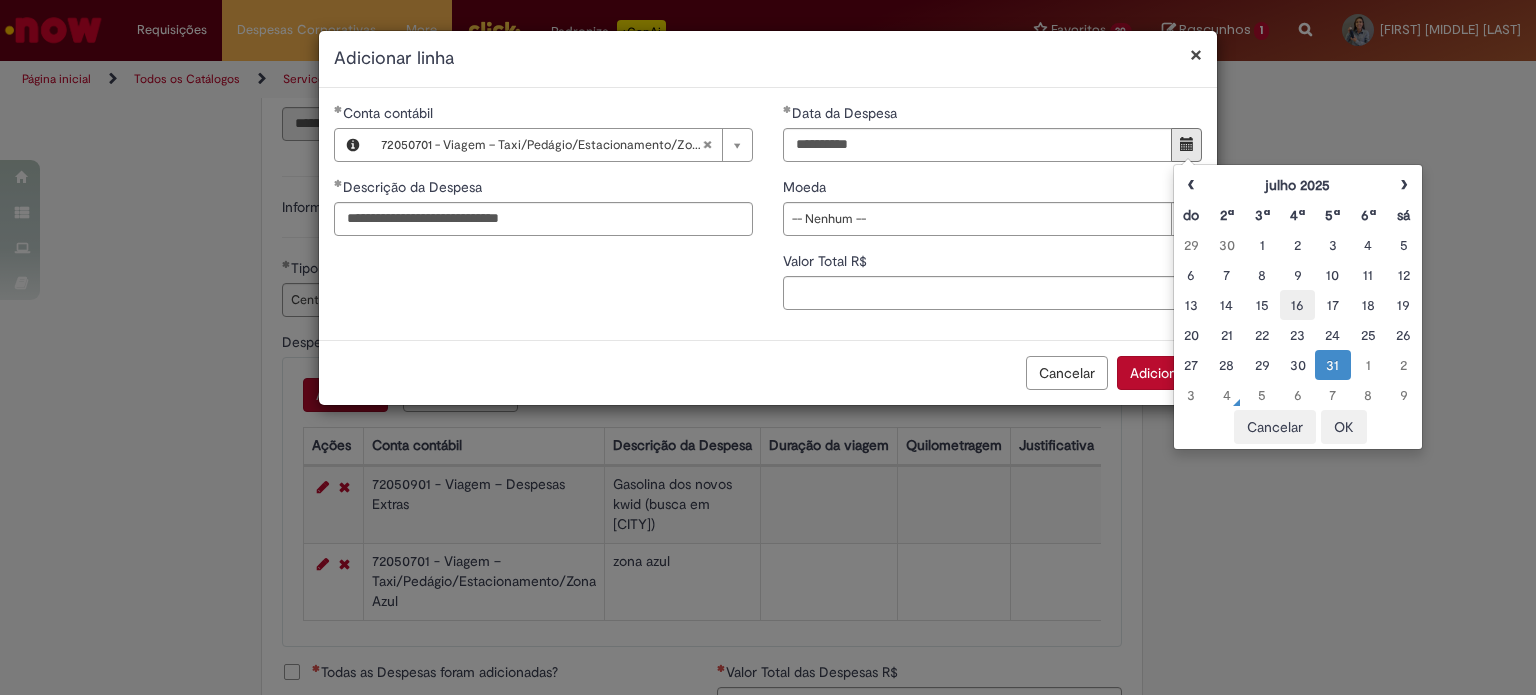 click on "16" at bounding box center (1297, 305) 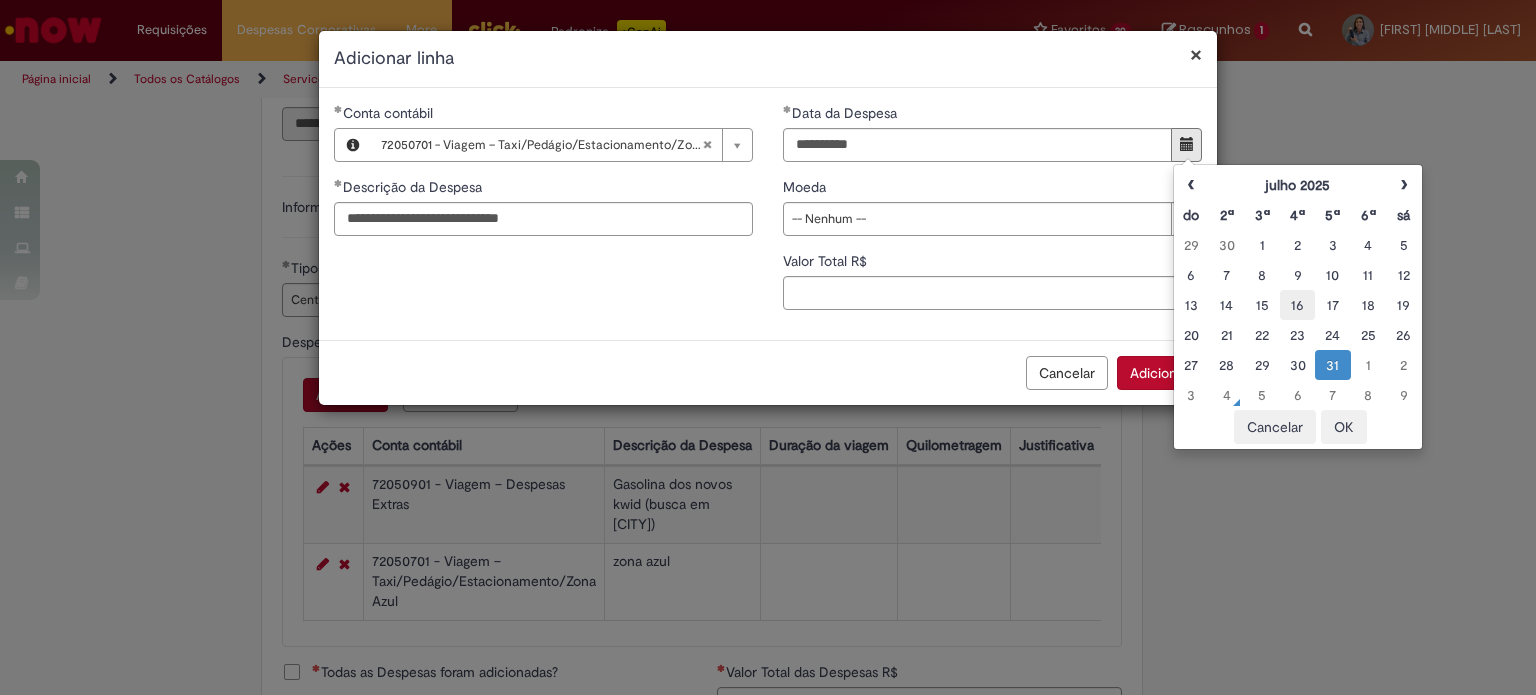 type on "**********" 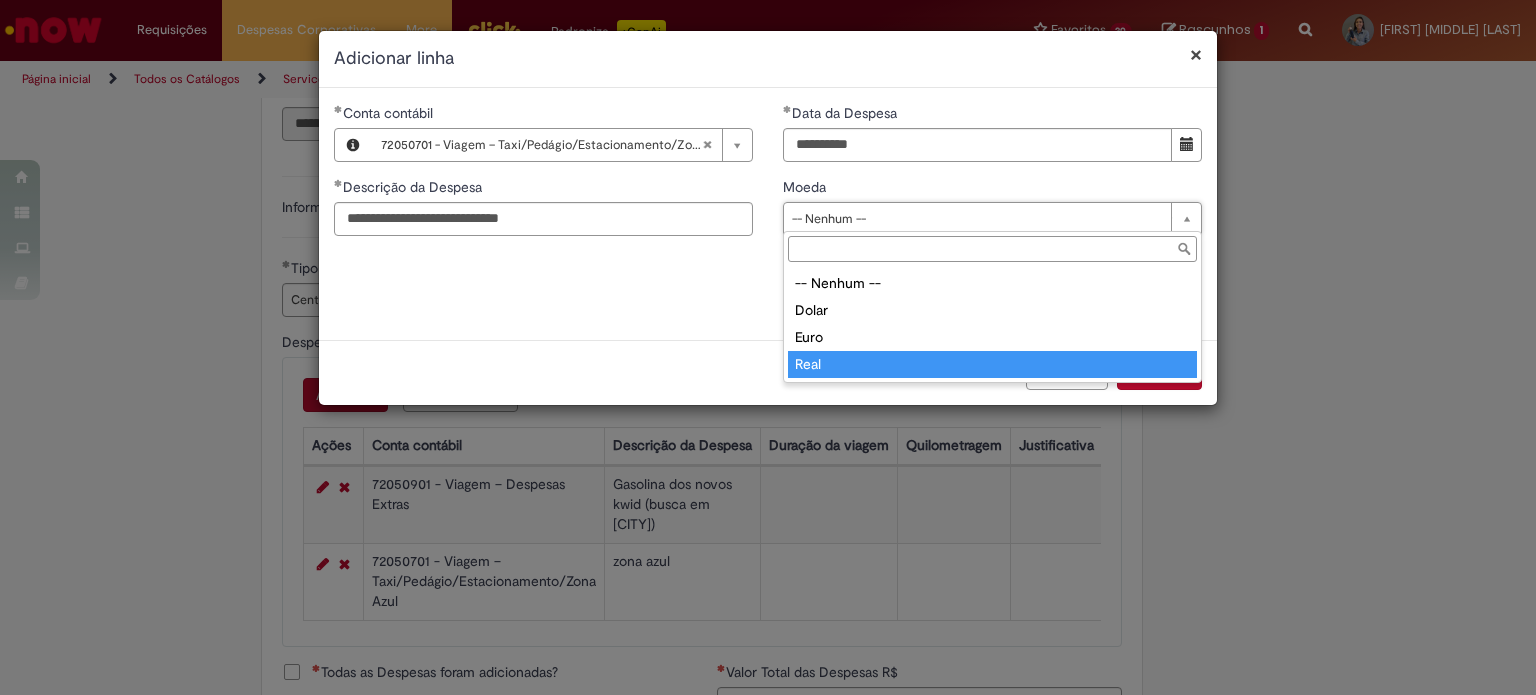 type on "****" 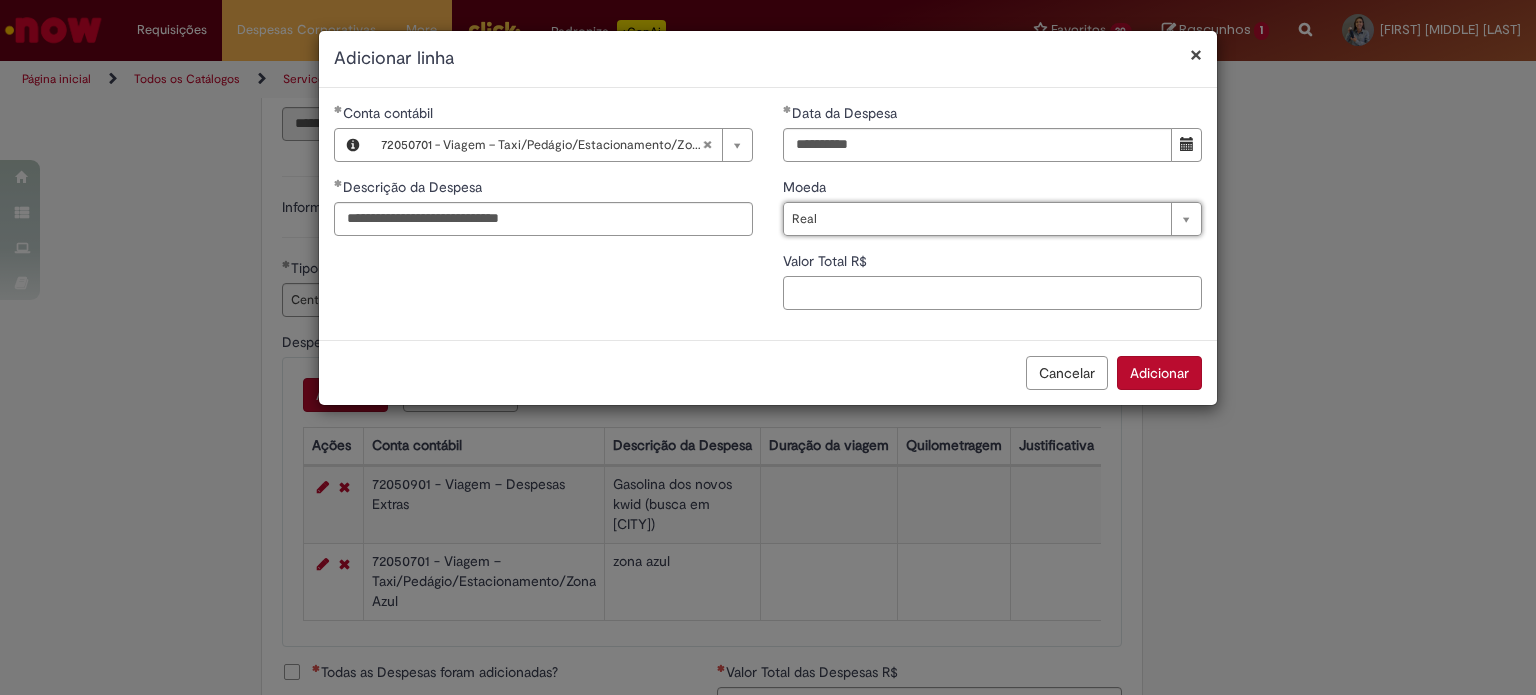 click on "Valor Total R$" at bounding box center [992, 293] 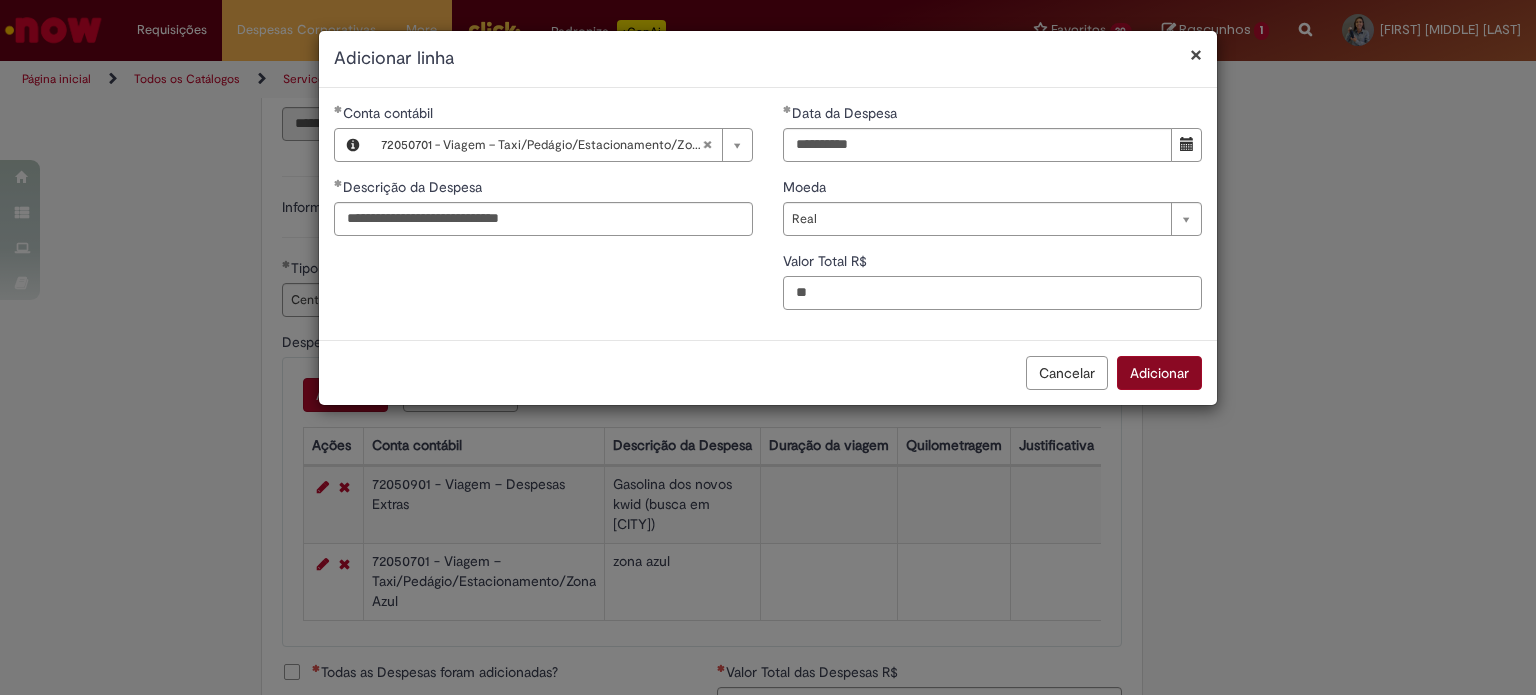 type on "**" 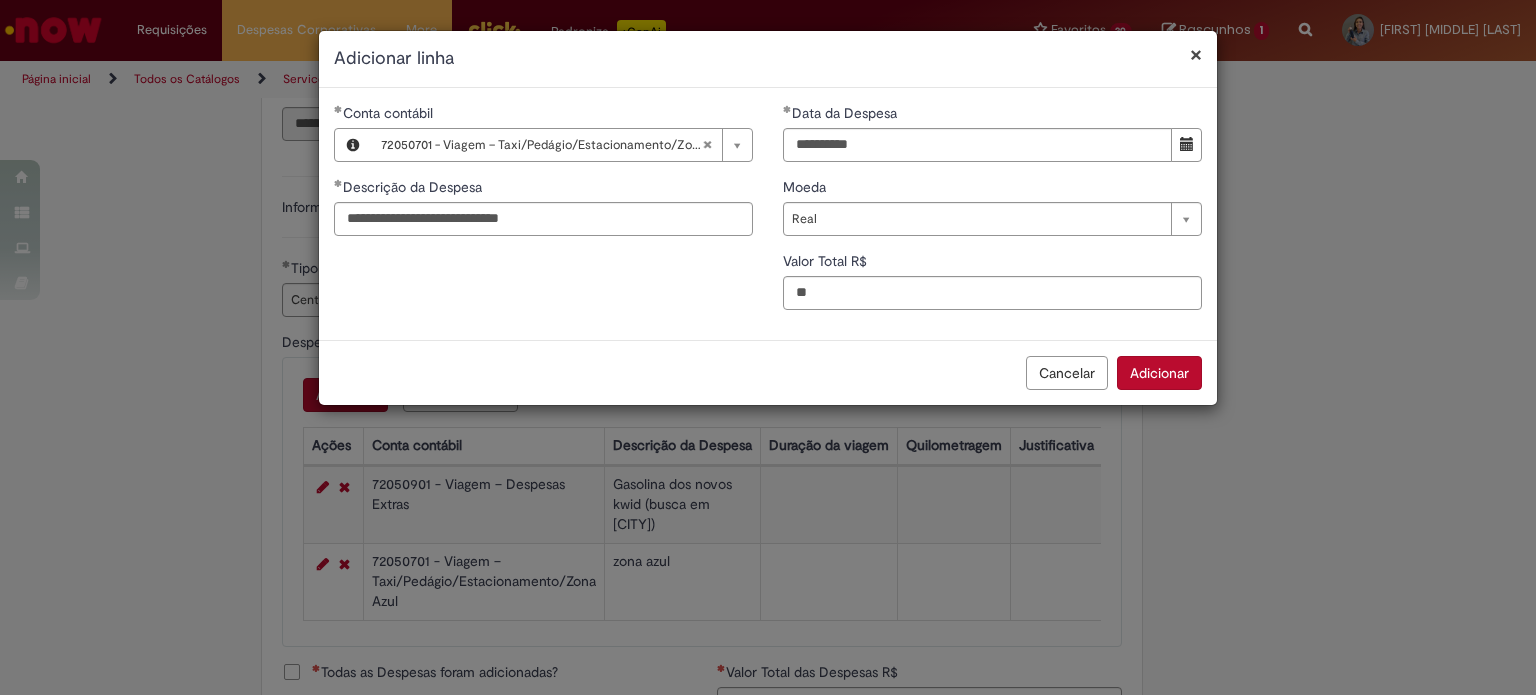 click on "Adicionar" at bounding box center [1159, 373] 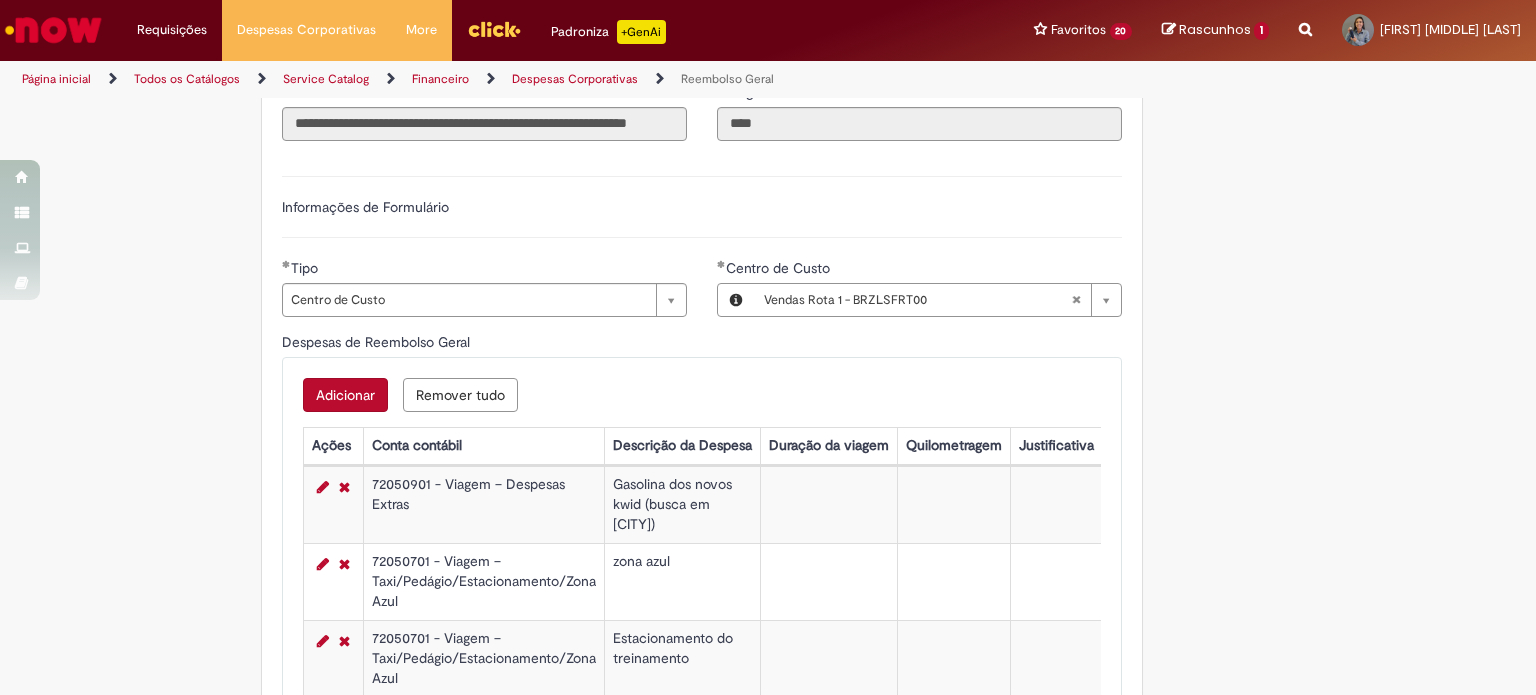 click on "Adicionar" at bounding box center (345, 395) 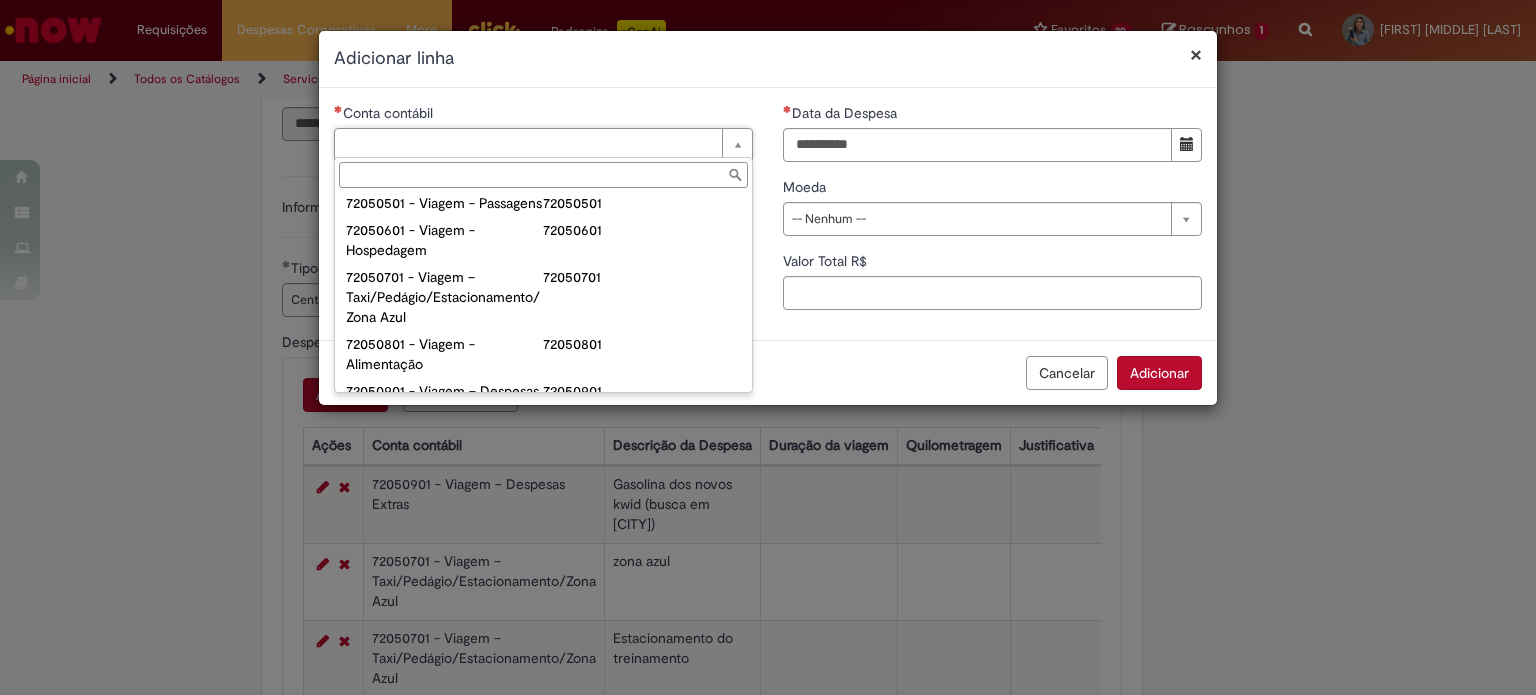 scroll, scrollTop: 1108, scrollLeft: 0, axis: vertical 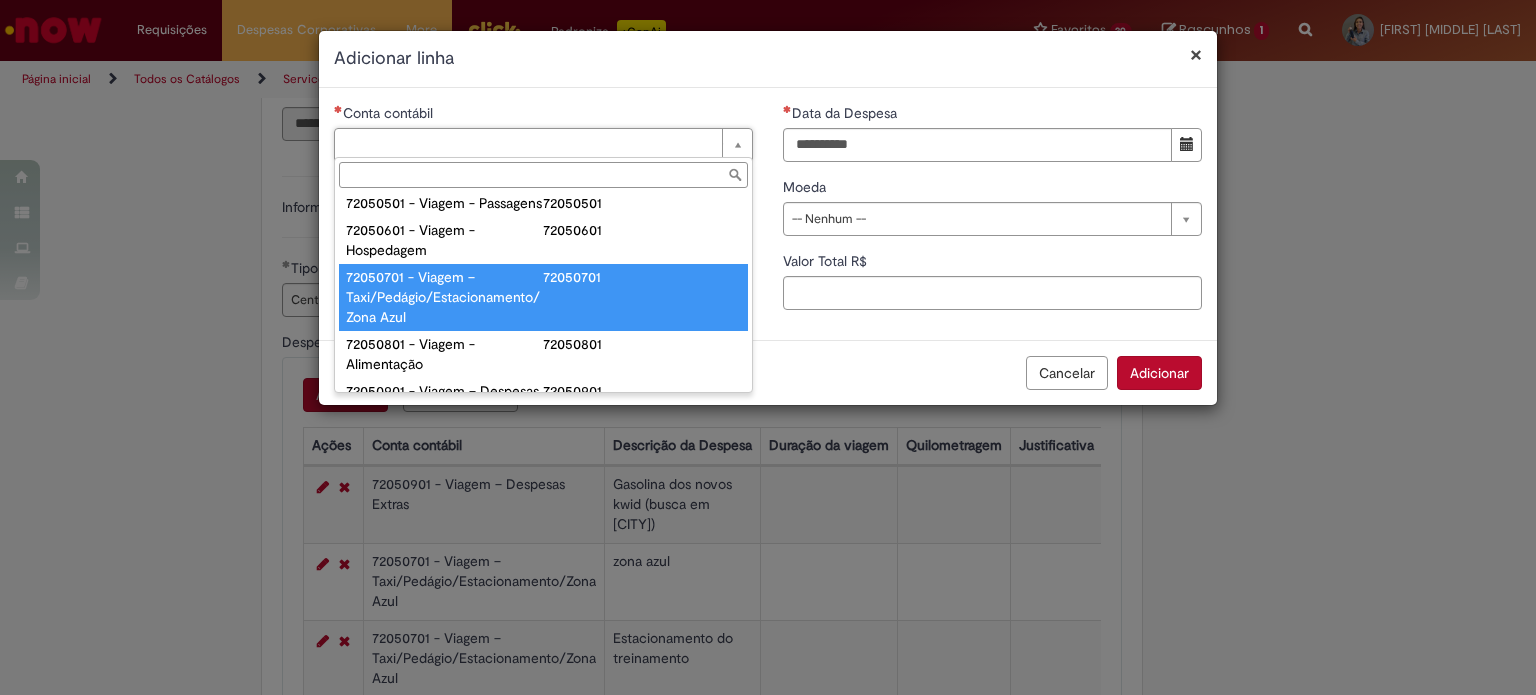 type on "**********" 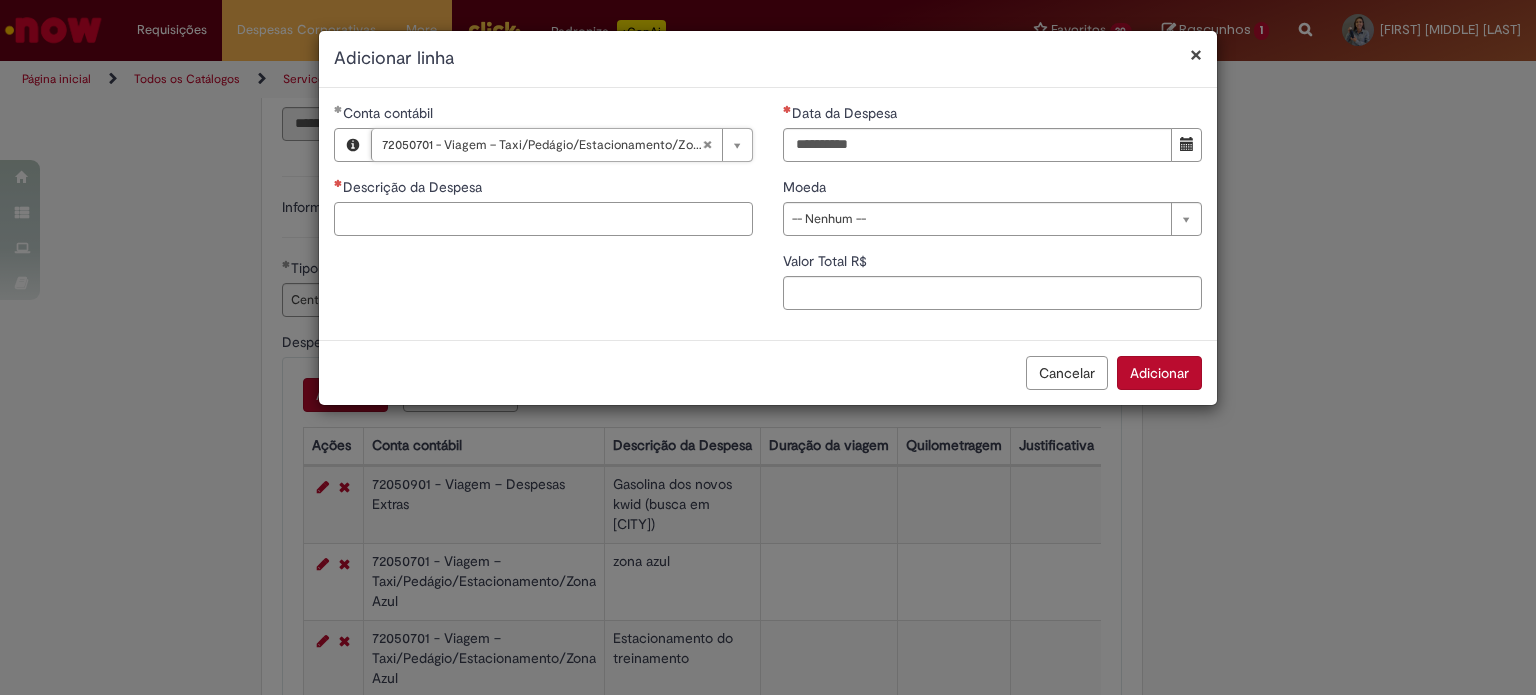 click on "Descrição da Despesa" at bounding box center (543, 219) 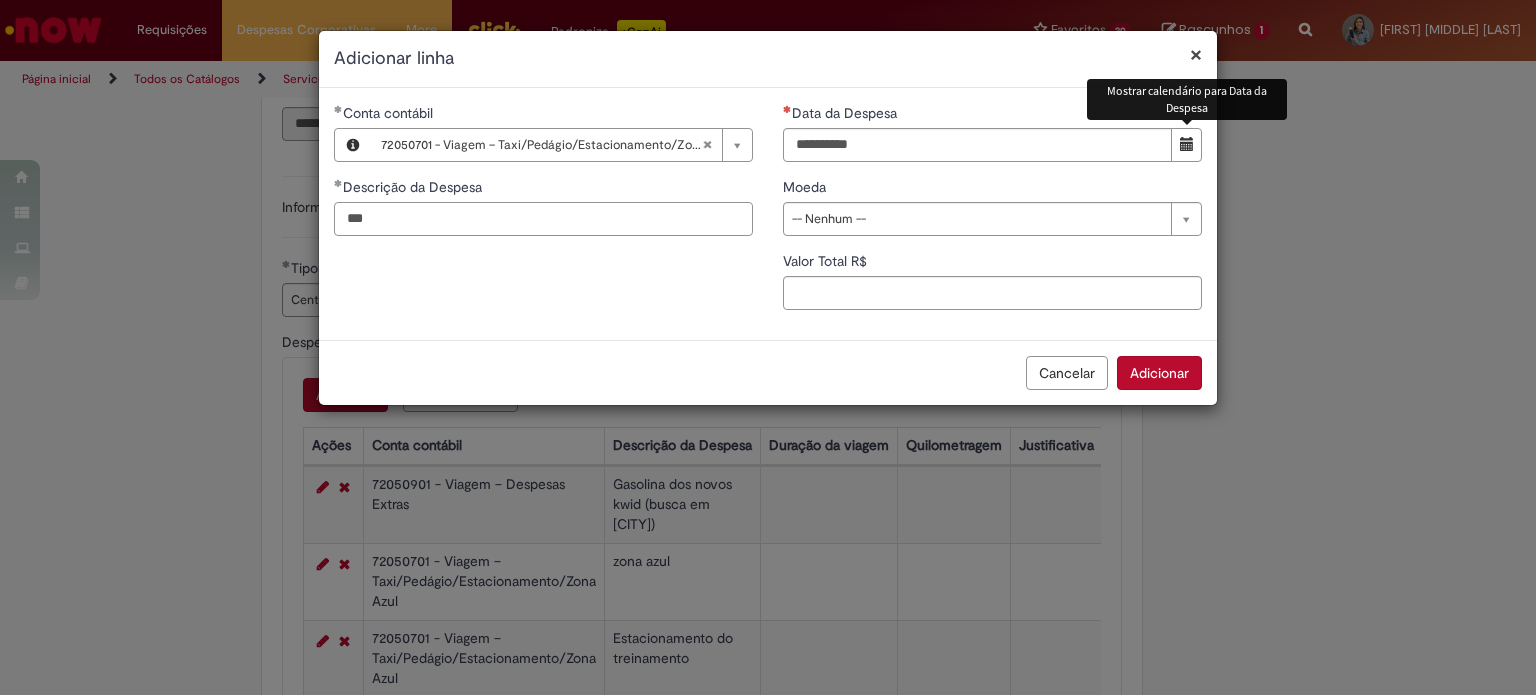 type on "***" 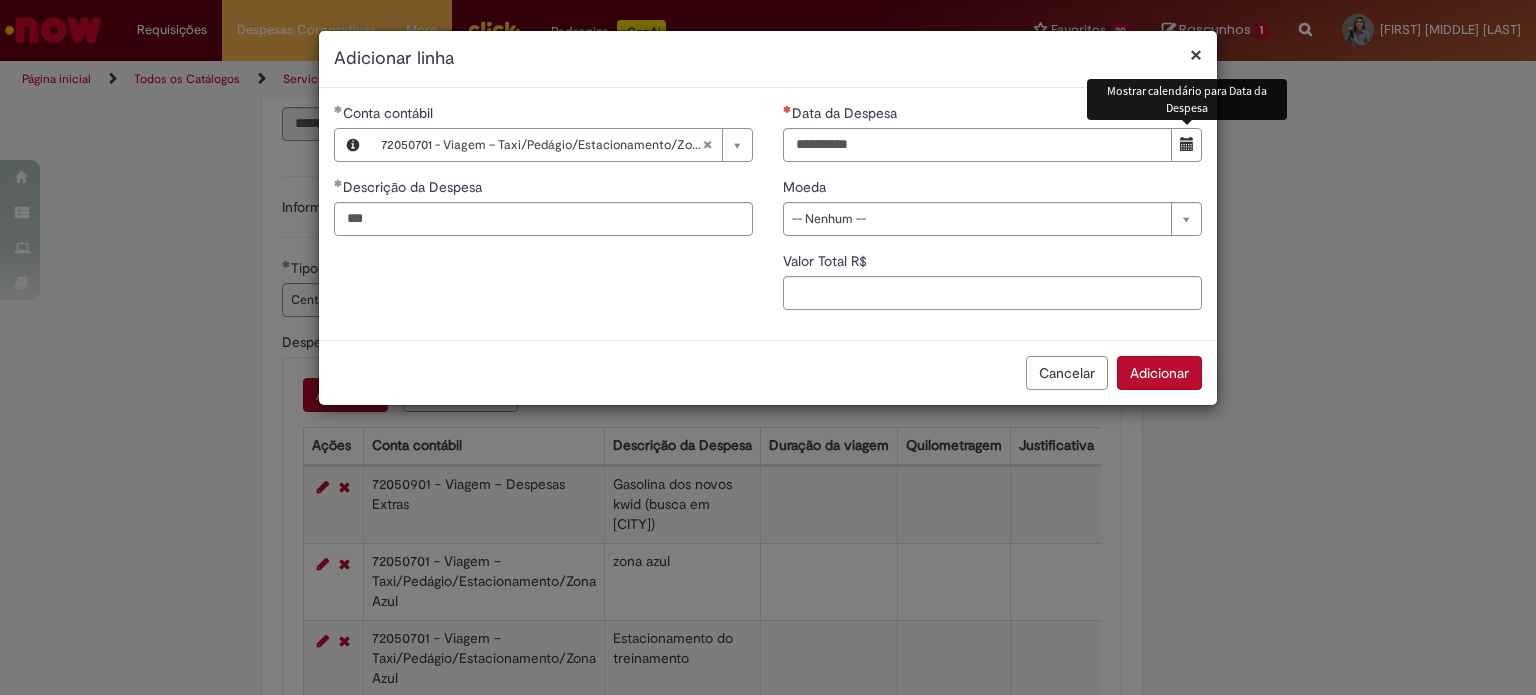 click at bounding box center (1187, 144) 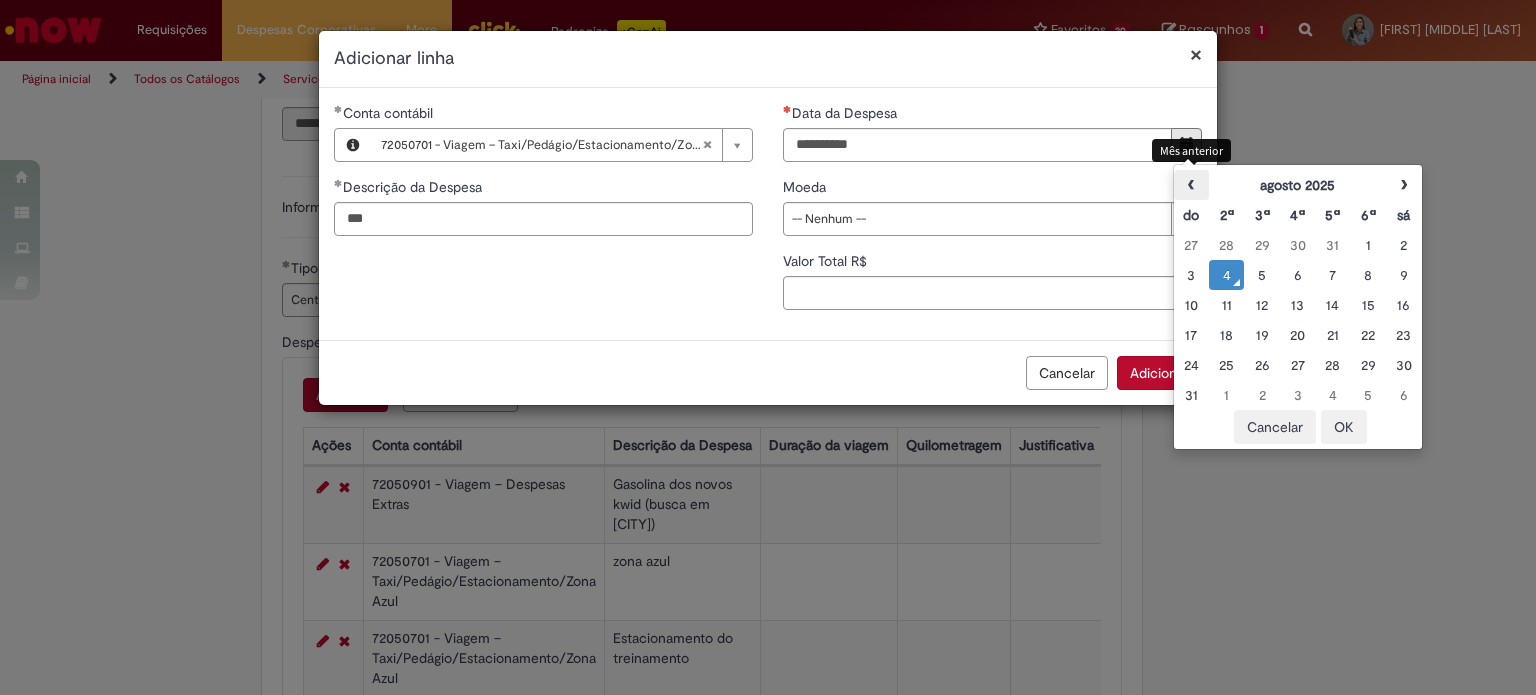 click on "‹" at bounding box center [1191, 185] 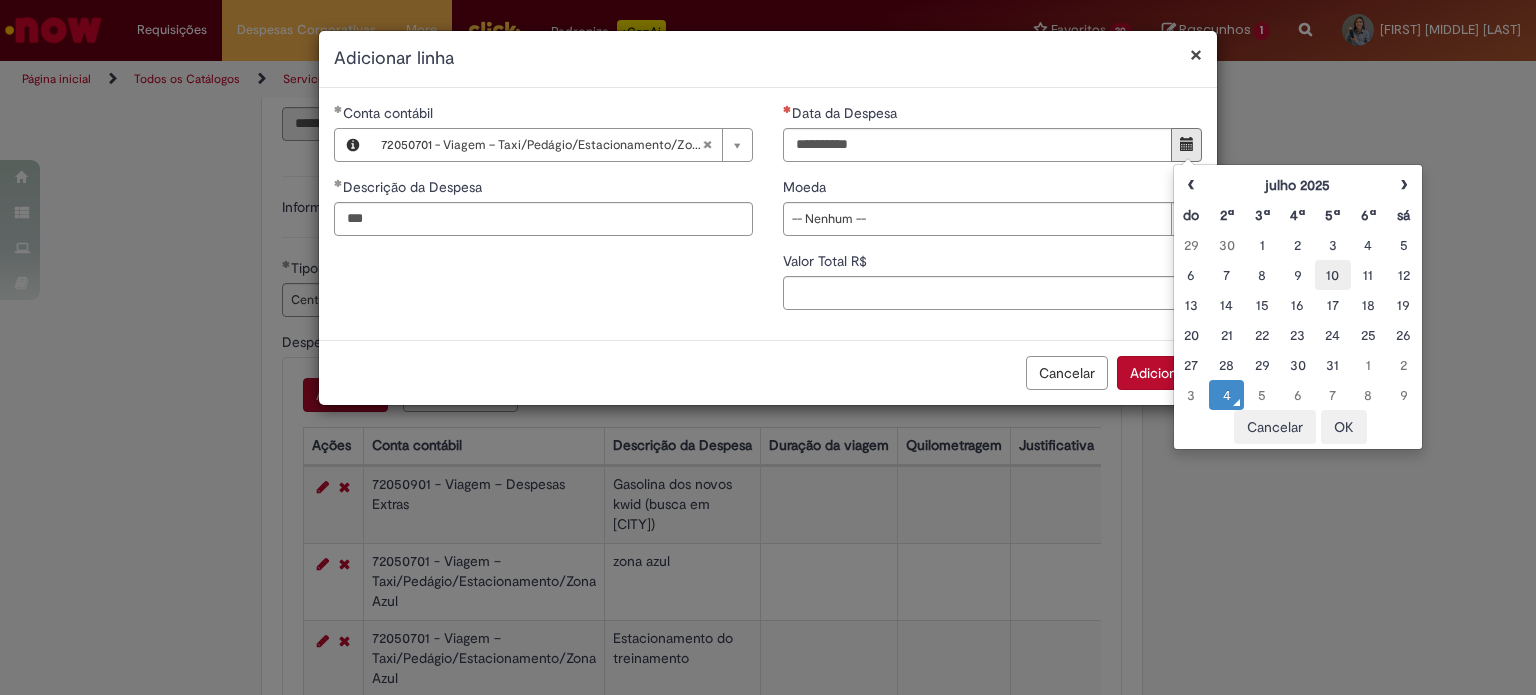 click on "10" at bounding box center (1332, 275) 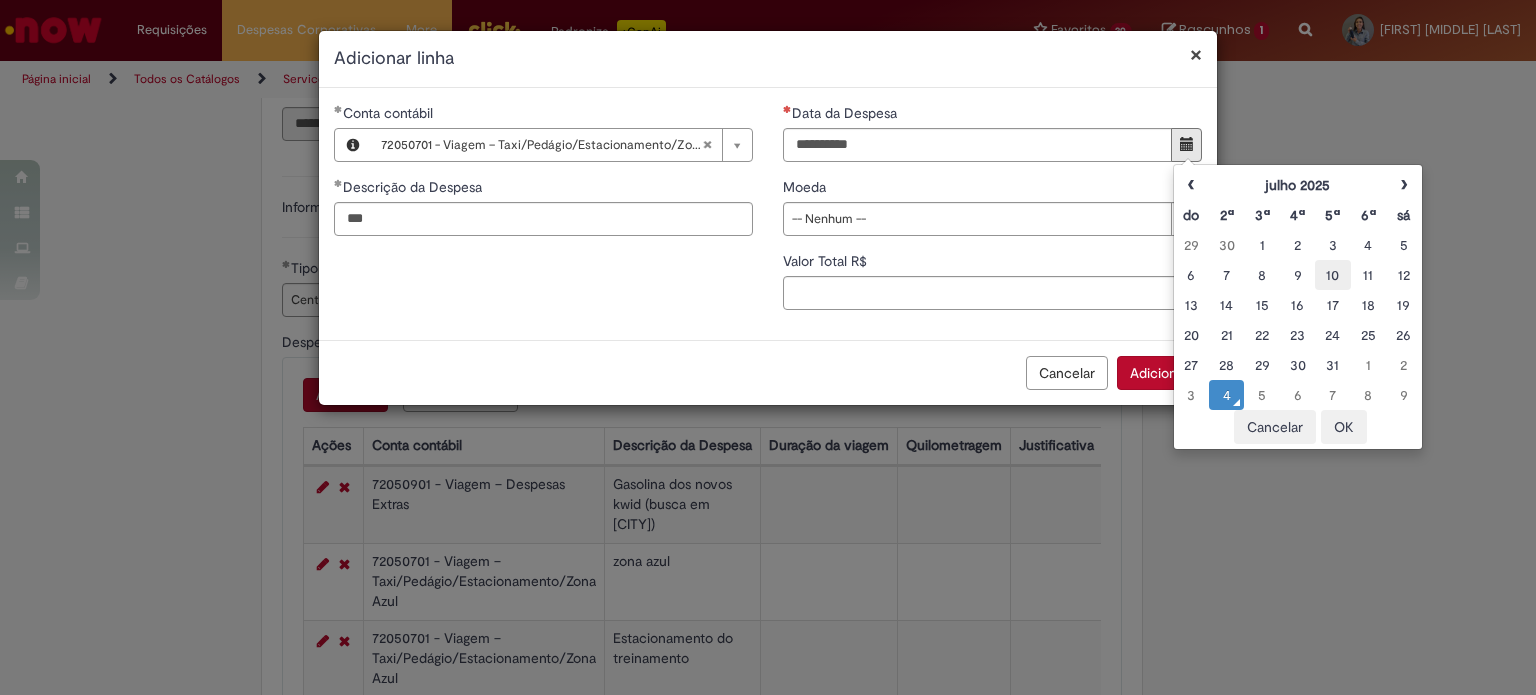 type on "**********" 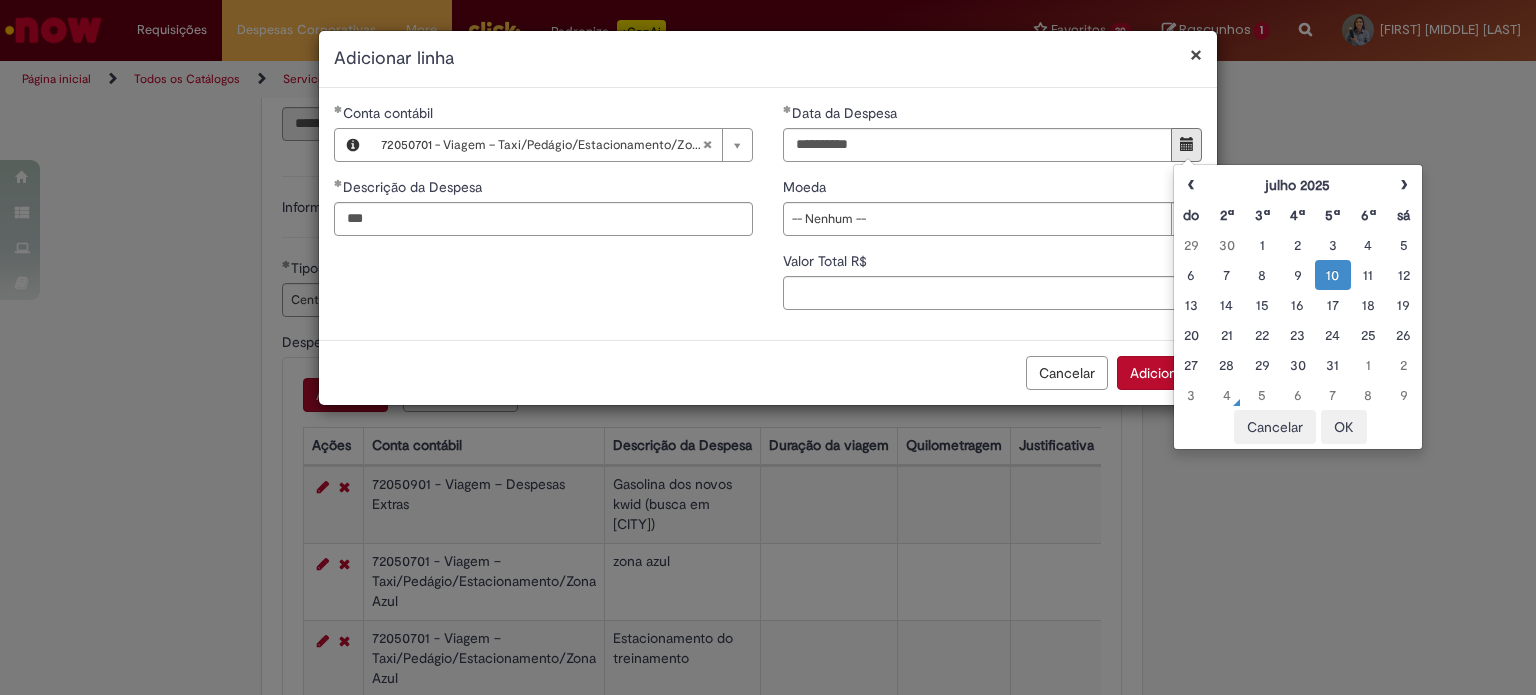 click on "OK" at bounding box center [1344, 427] 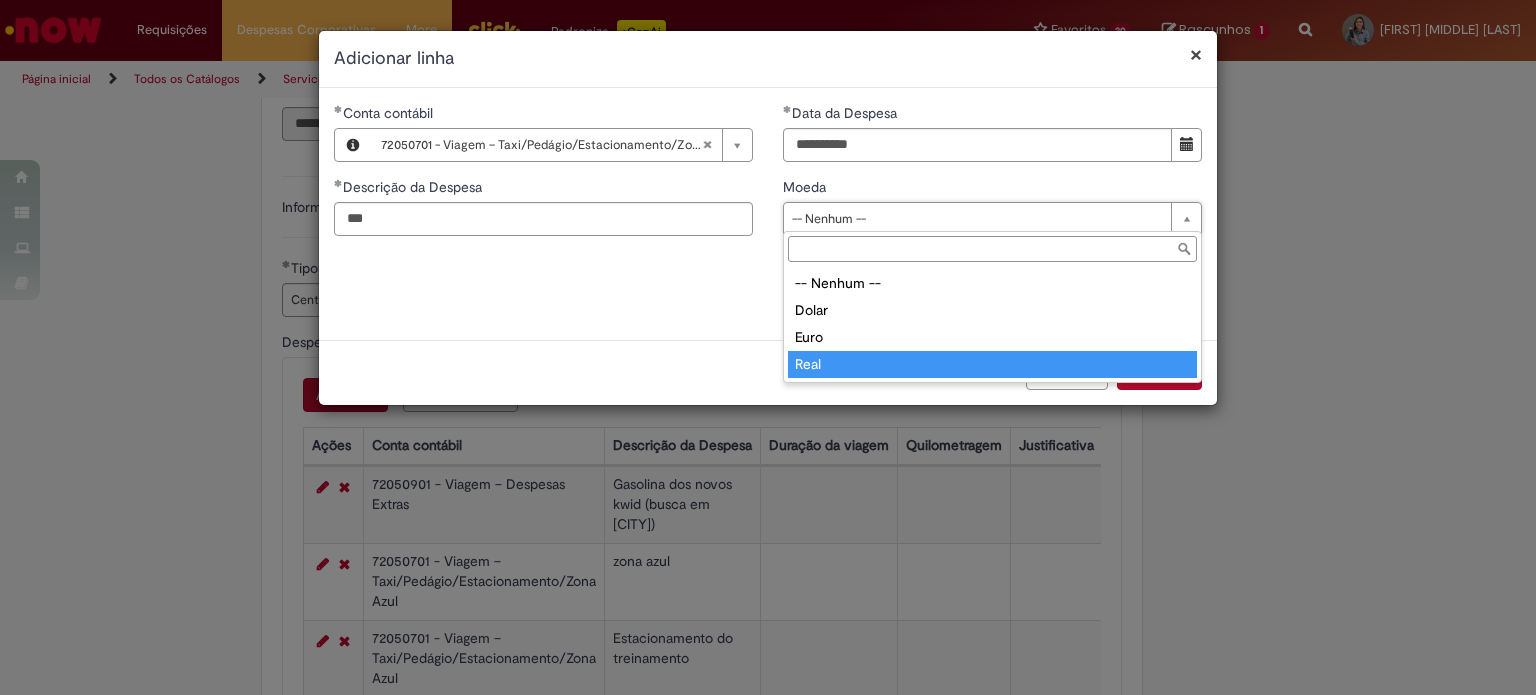 type on "****" 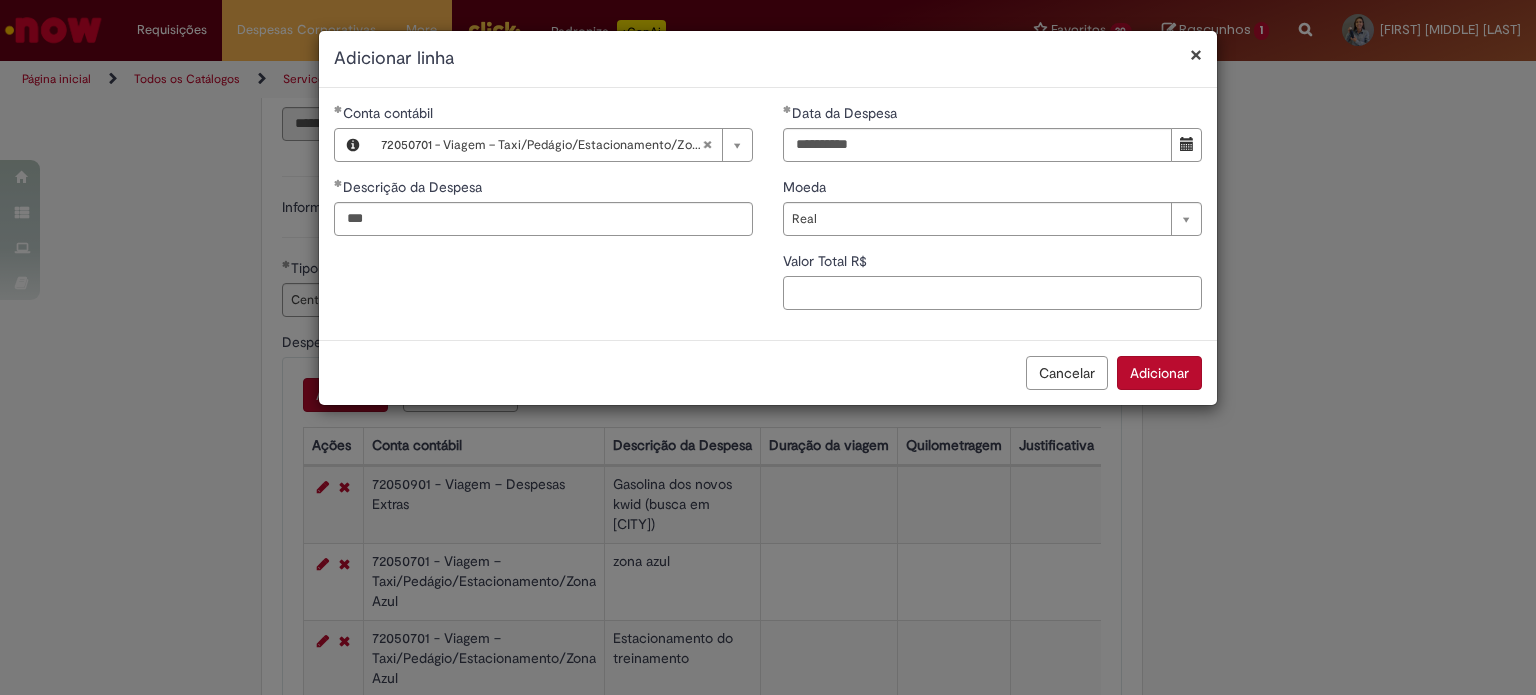 click on "Valor Total R$" at bounding box center [992, 293] 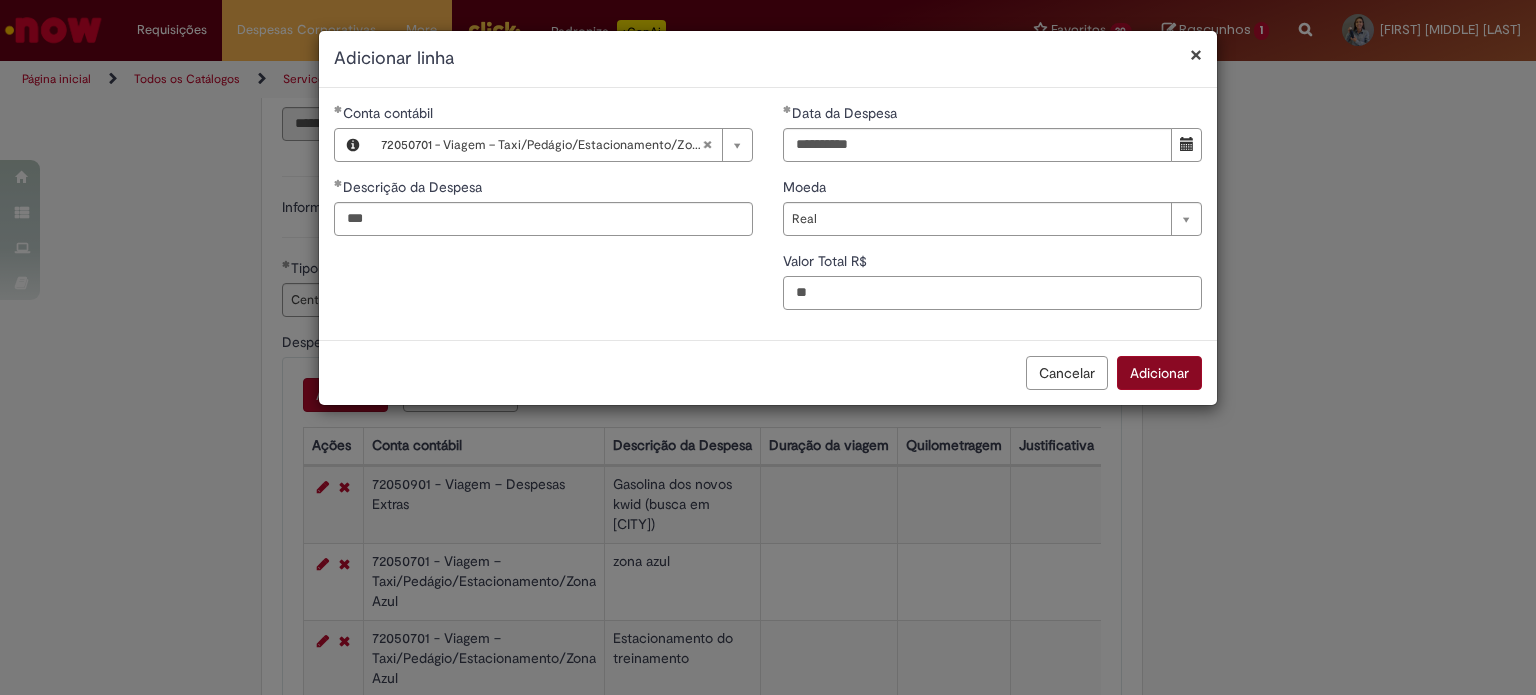 type on "**" 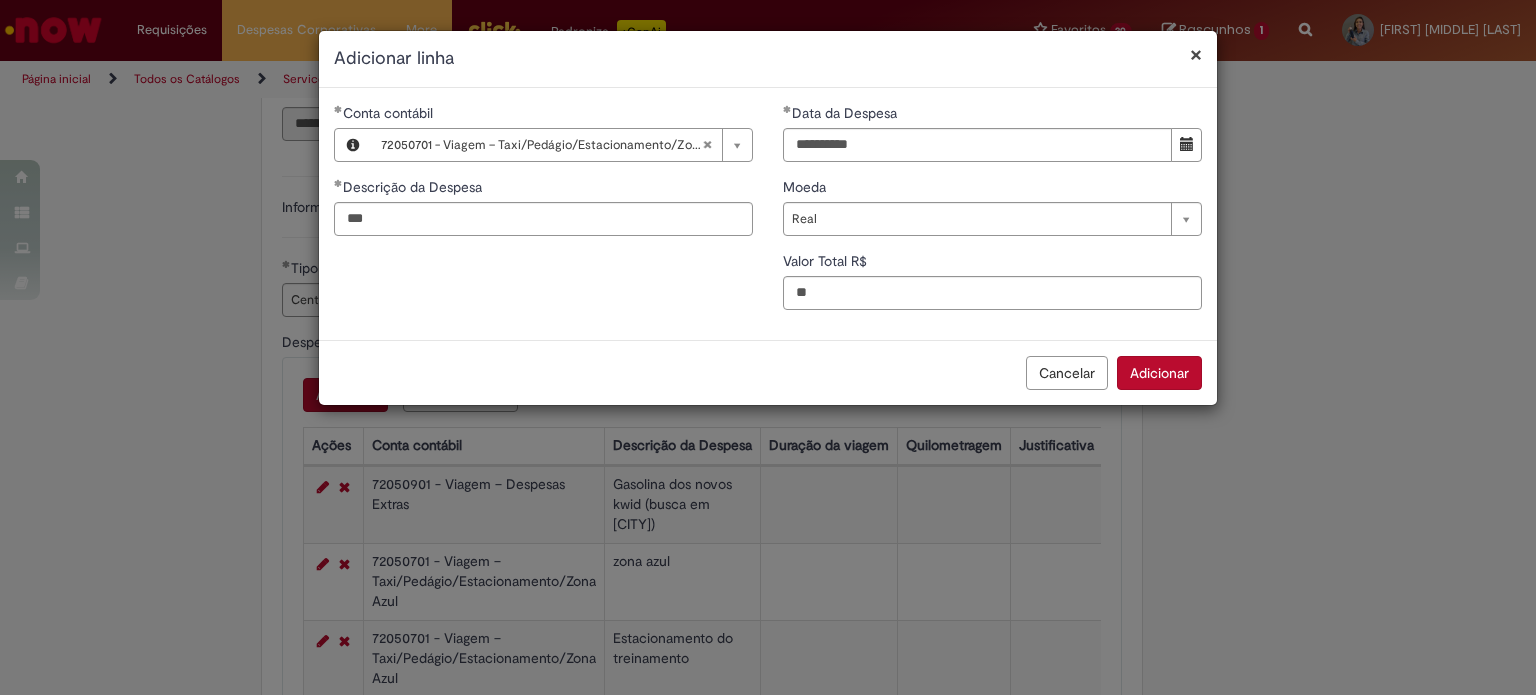 click on "Adicionar" at bounding box center [1159, 373] 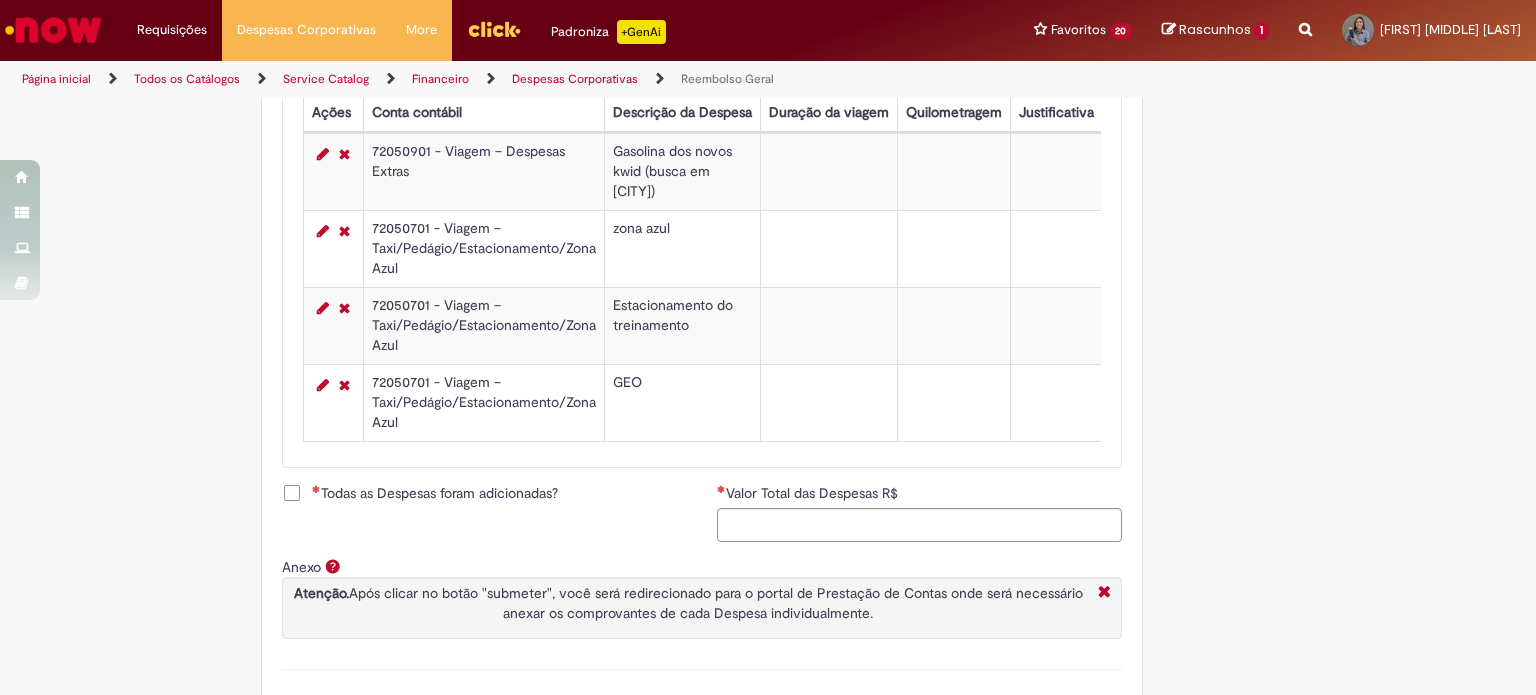 scroll, scrollTop: 1007, scrollLeft: 0, axis: vertical 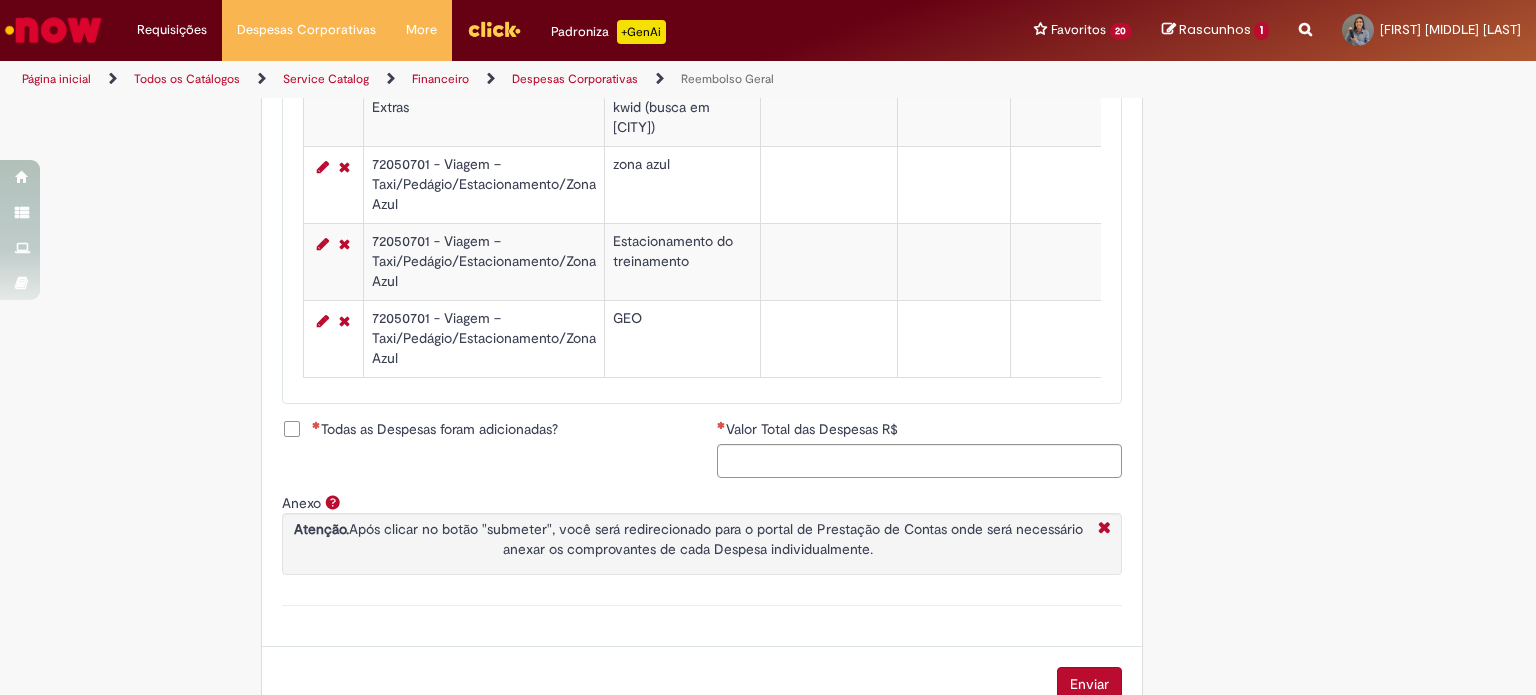 click on "Todas as Despesas foram adicionadas?" at bounding box center (435, 429) 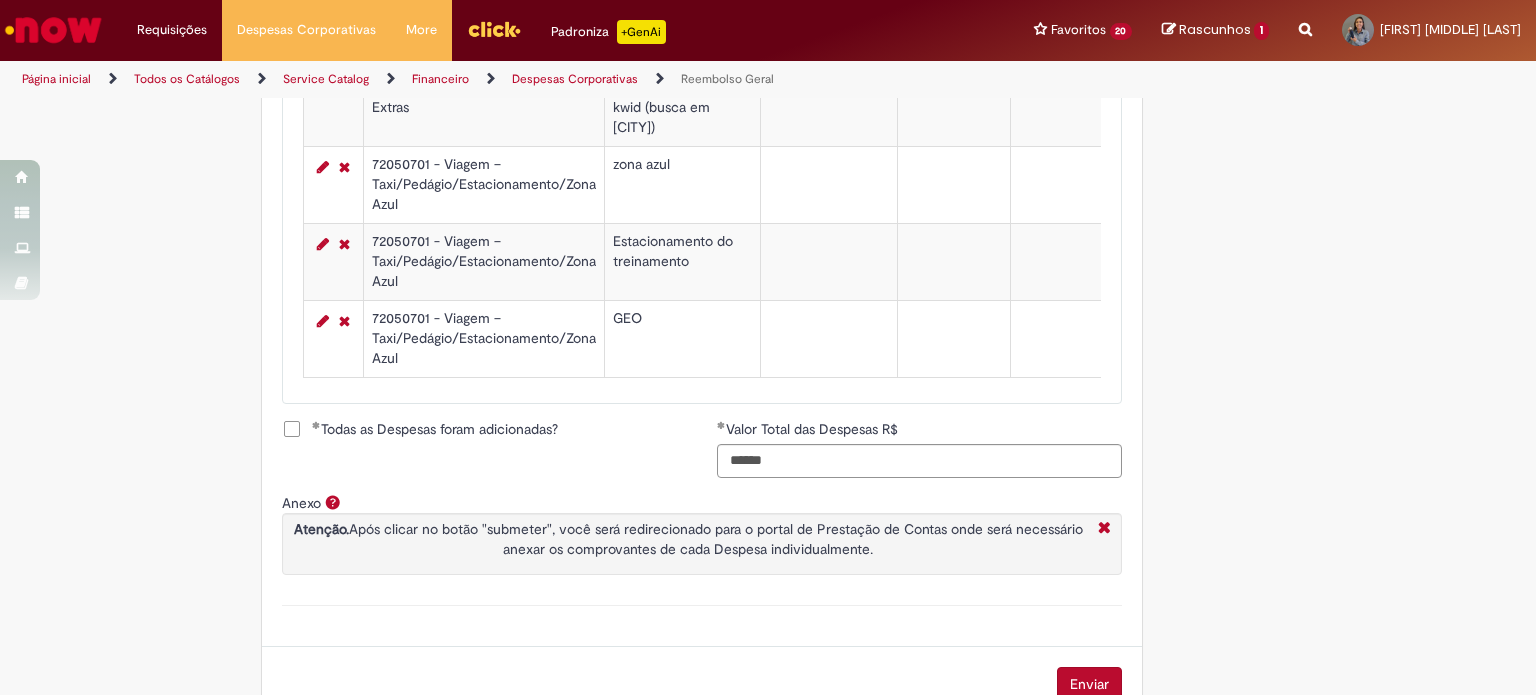 scroll, scrollTop: 1066, scrollLeft: 0, axis: vertical 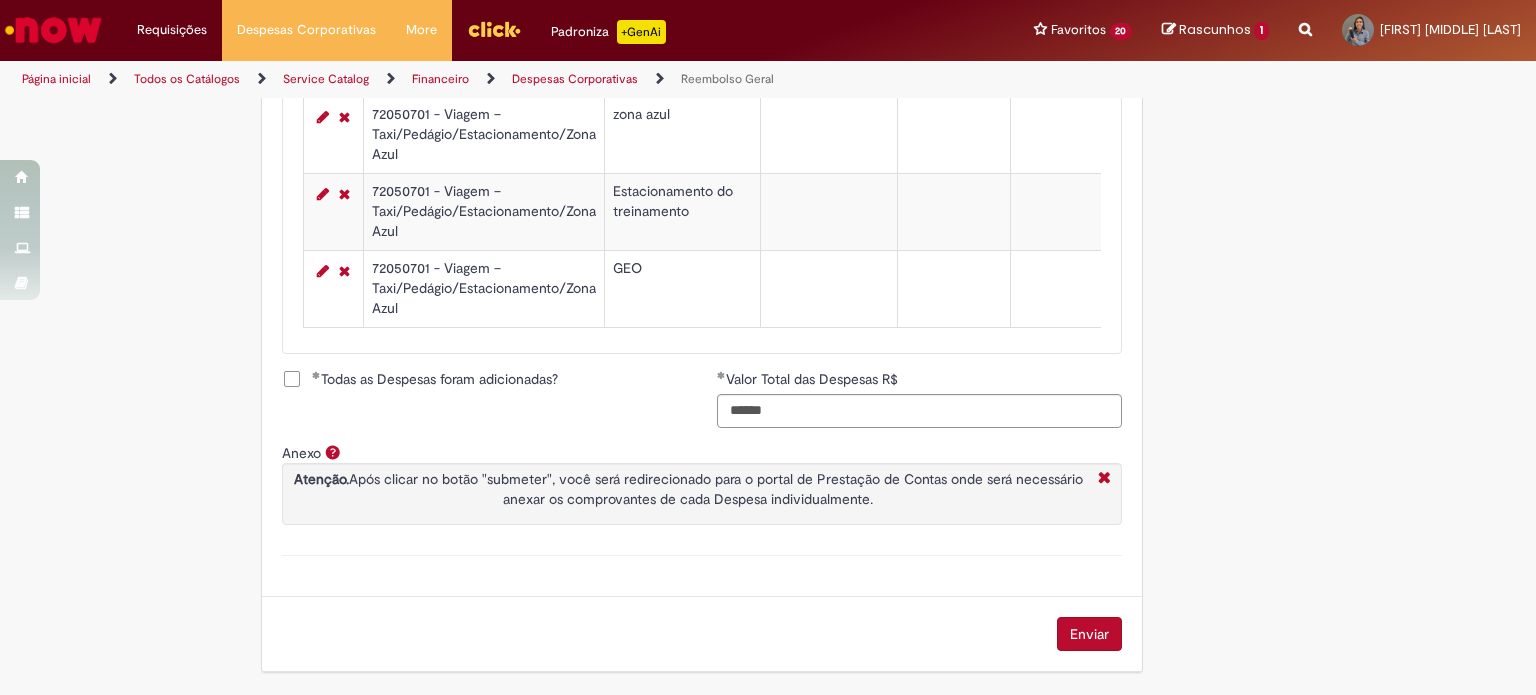 click on "Enviar" at bounding box center [1089, 634] 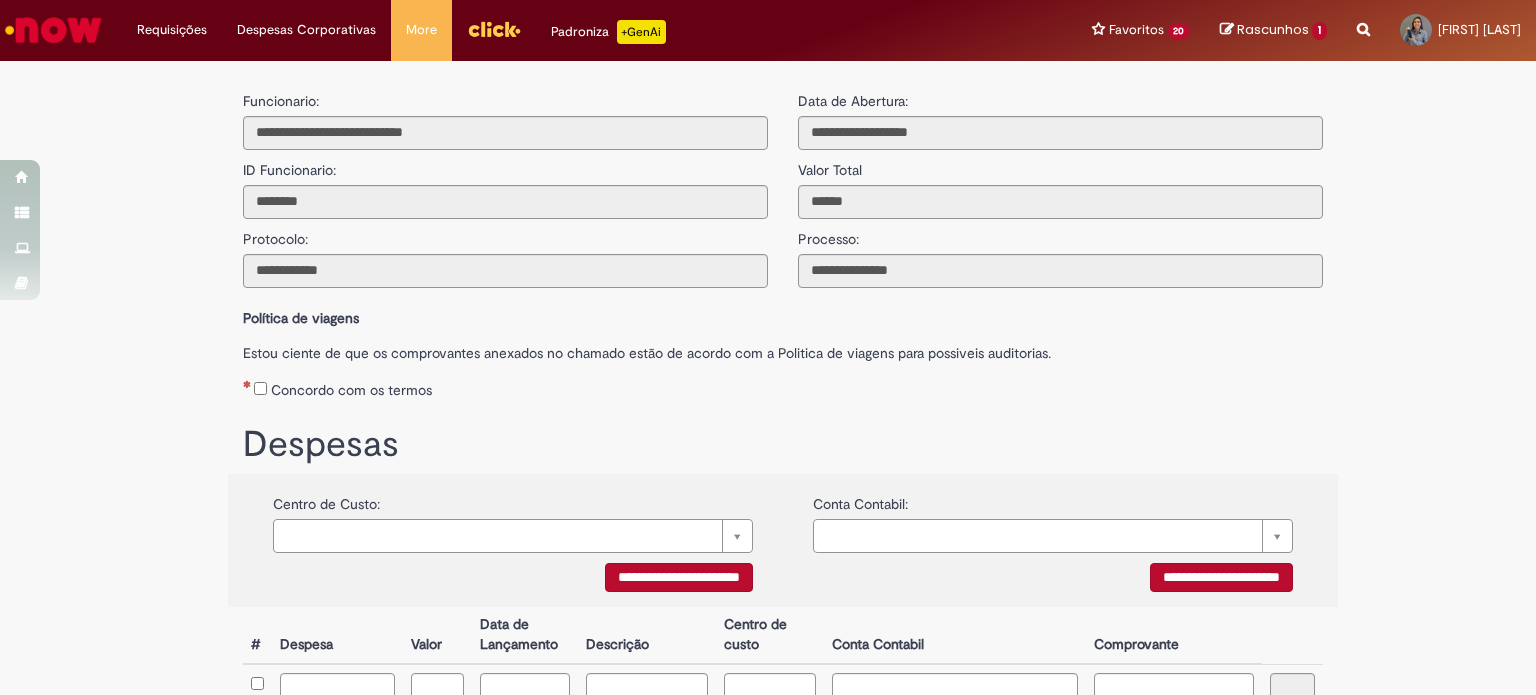 scroll, scrollTop: 0, scrollLeft: 0, axis: both 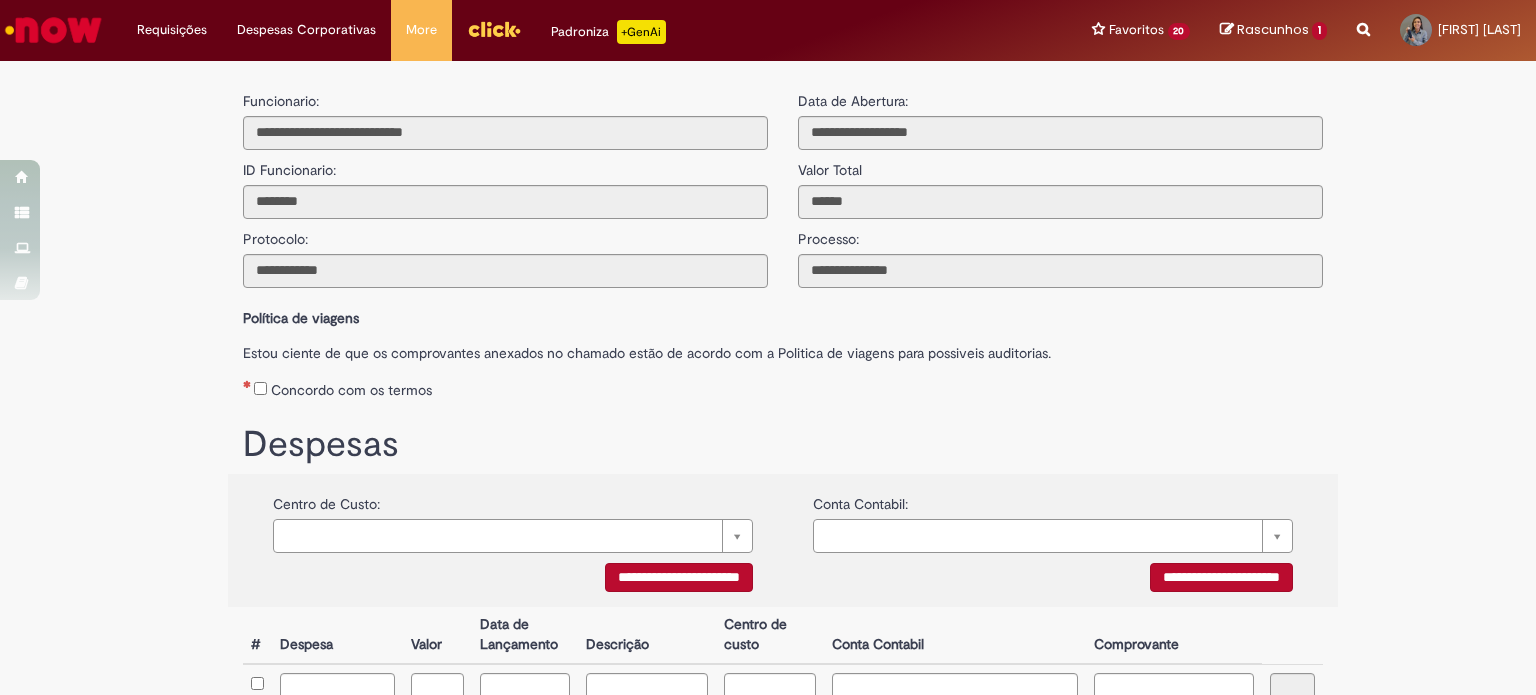 click on "**********" at bounding box center (513, 580) 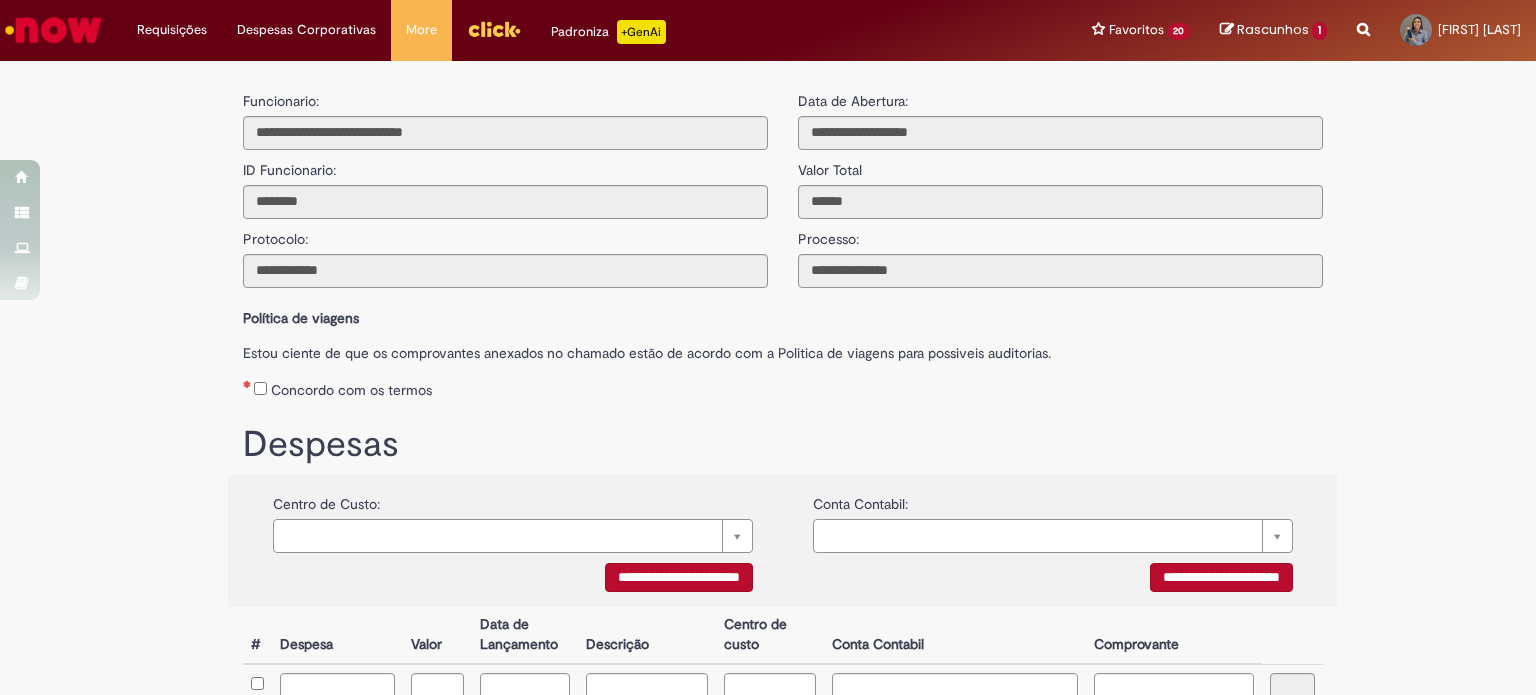 click on "**********" at bounding box center [679, 577] 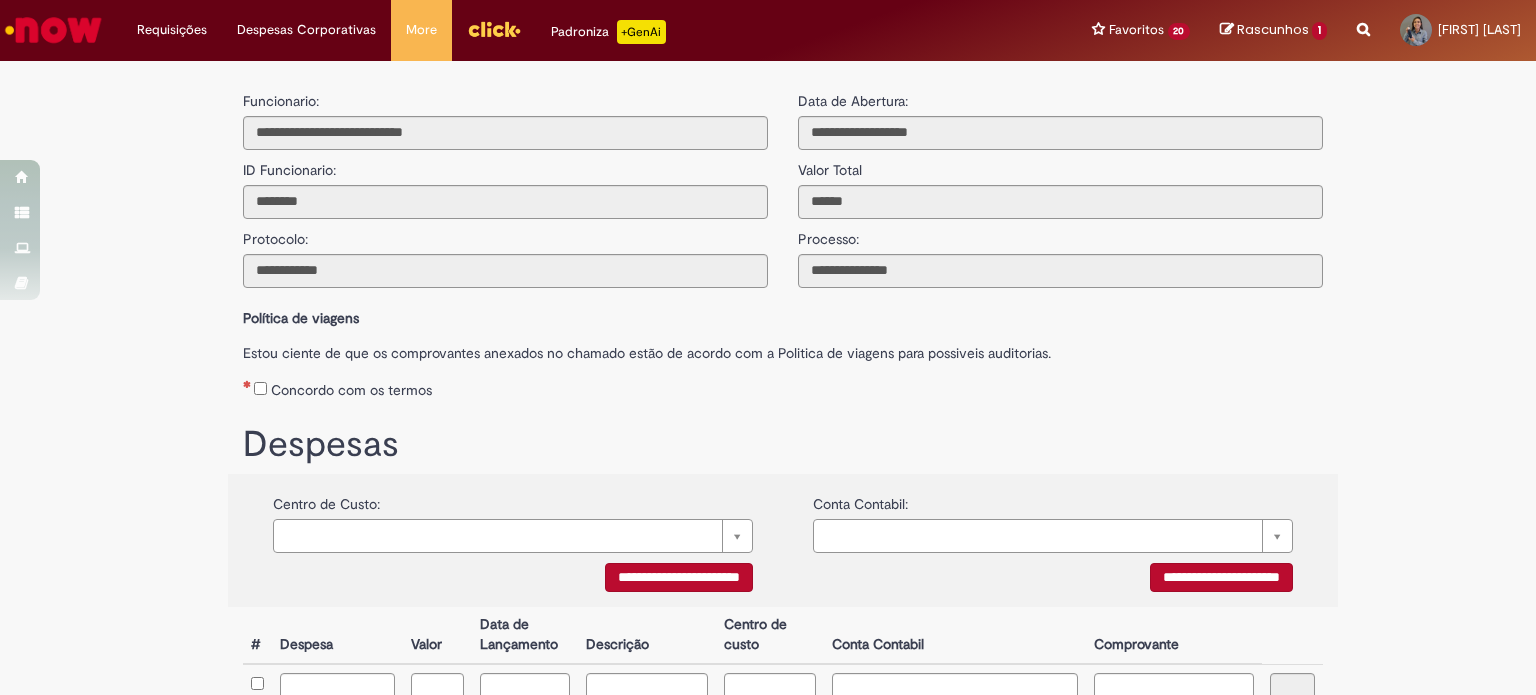 click on "**********" at bounding box center [1221, 577] 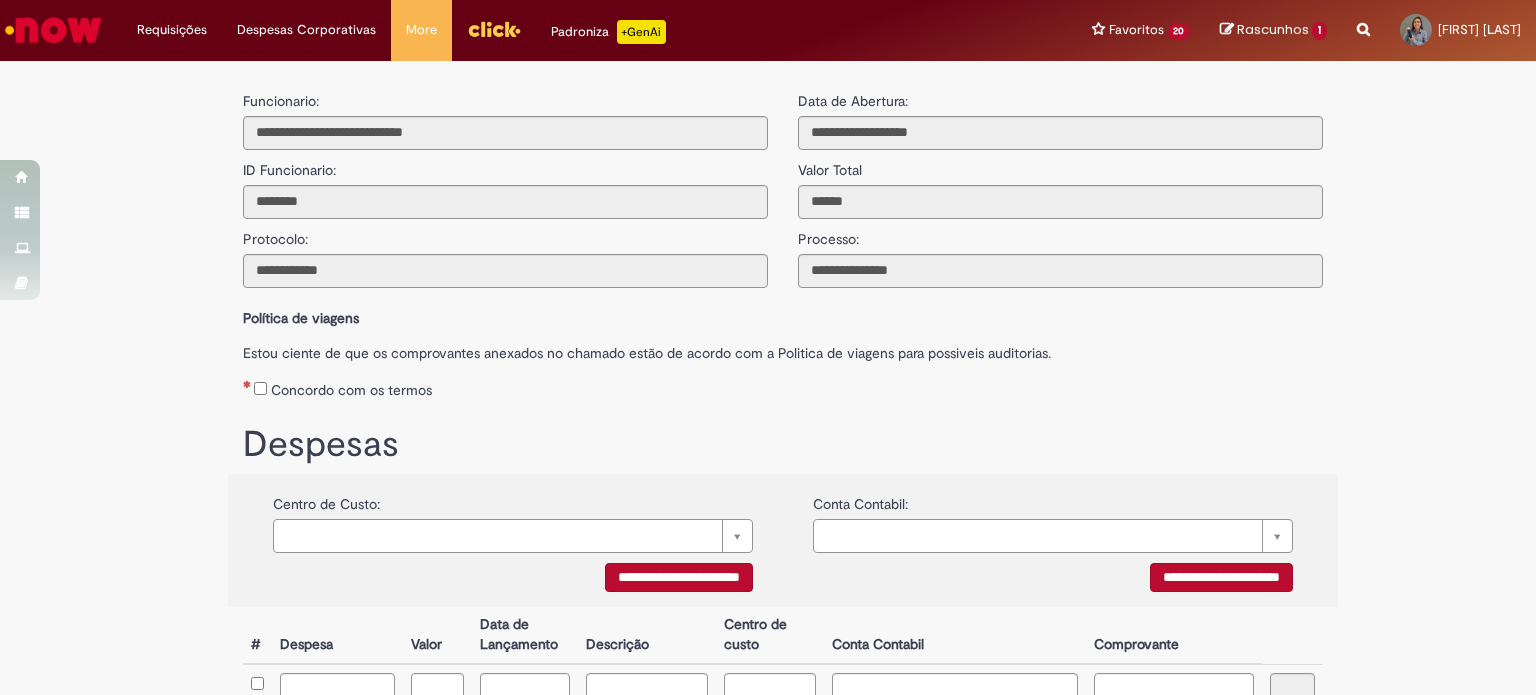 click on "Concordo com os termos" at bounding box center [783, 386] 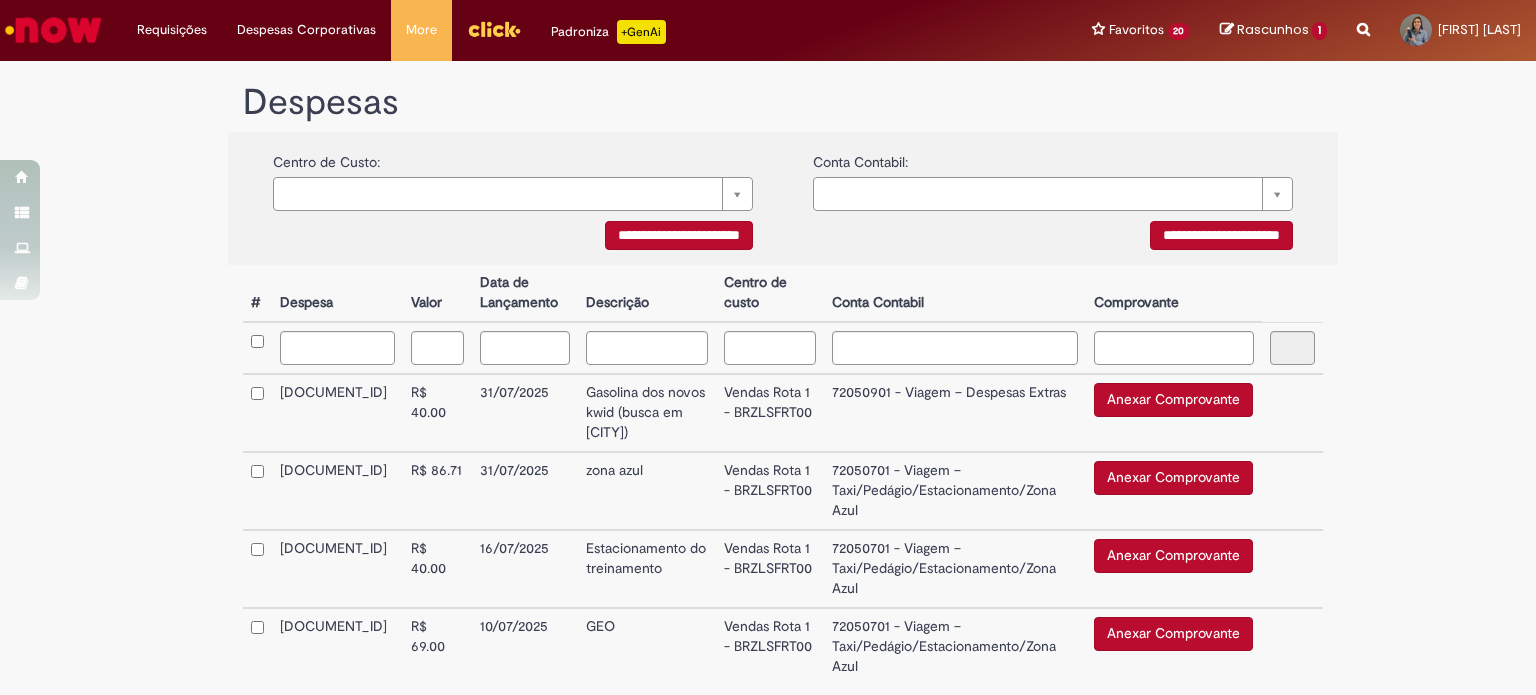 scroll, scrollTop: 483, scrollLeft: 0, axis: vertical 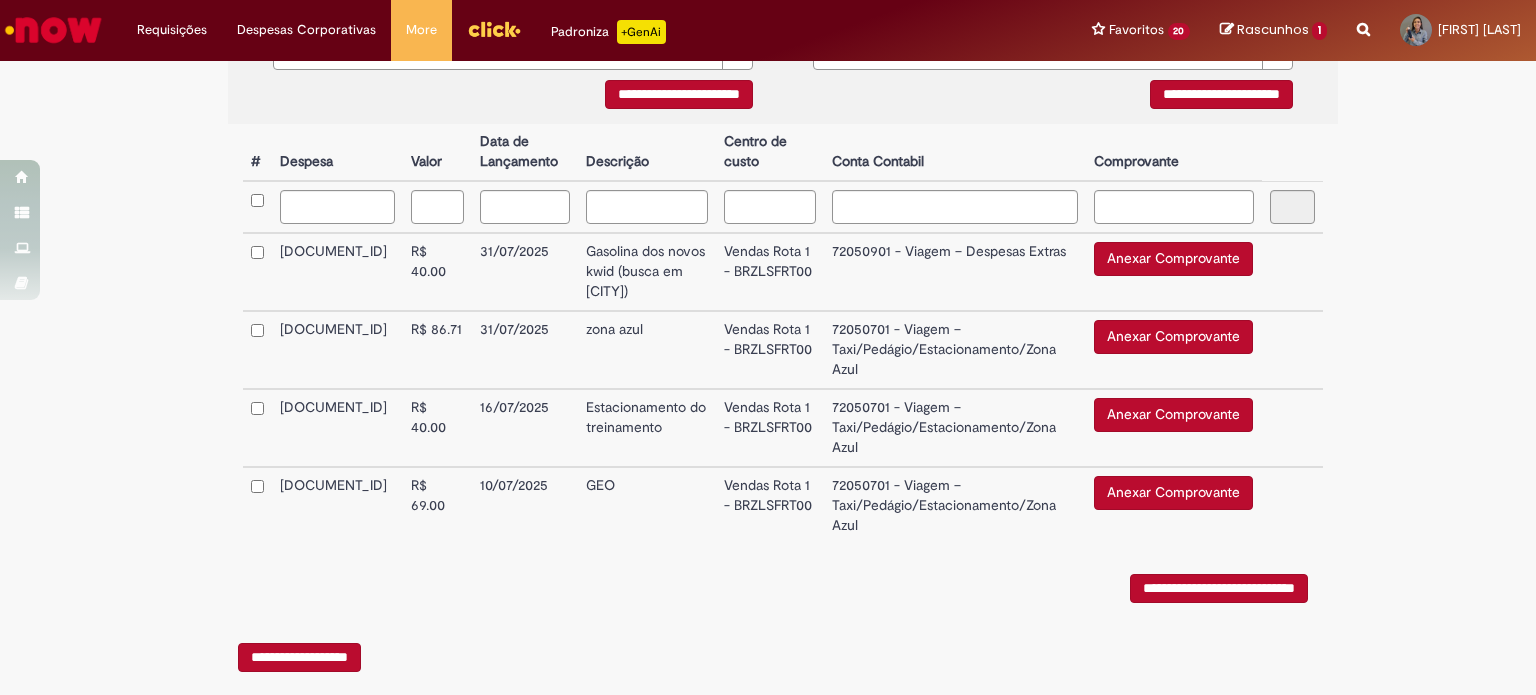 click on "Anexar Comprovante" at bounding box center (1173, 259) 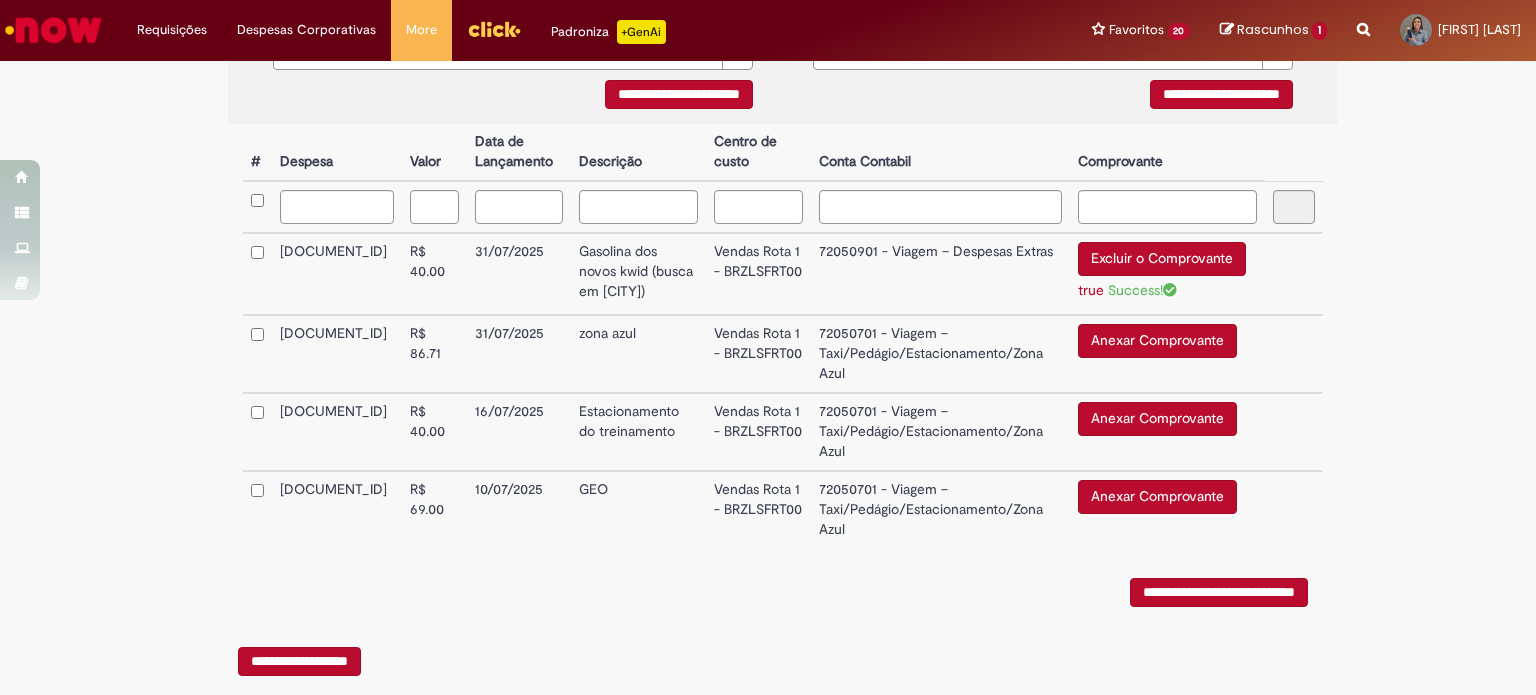 click on "Anexar Comprovante" at bounding box center [1157, 341] 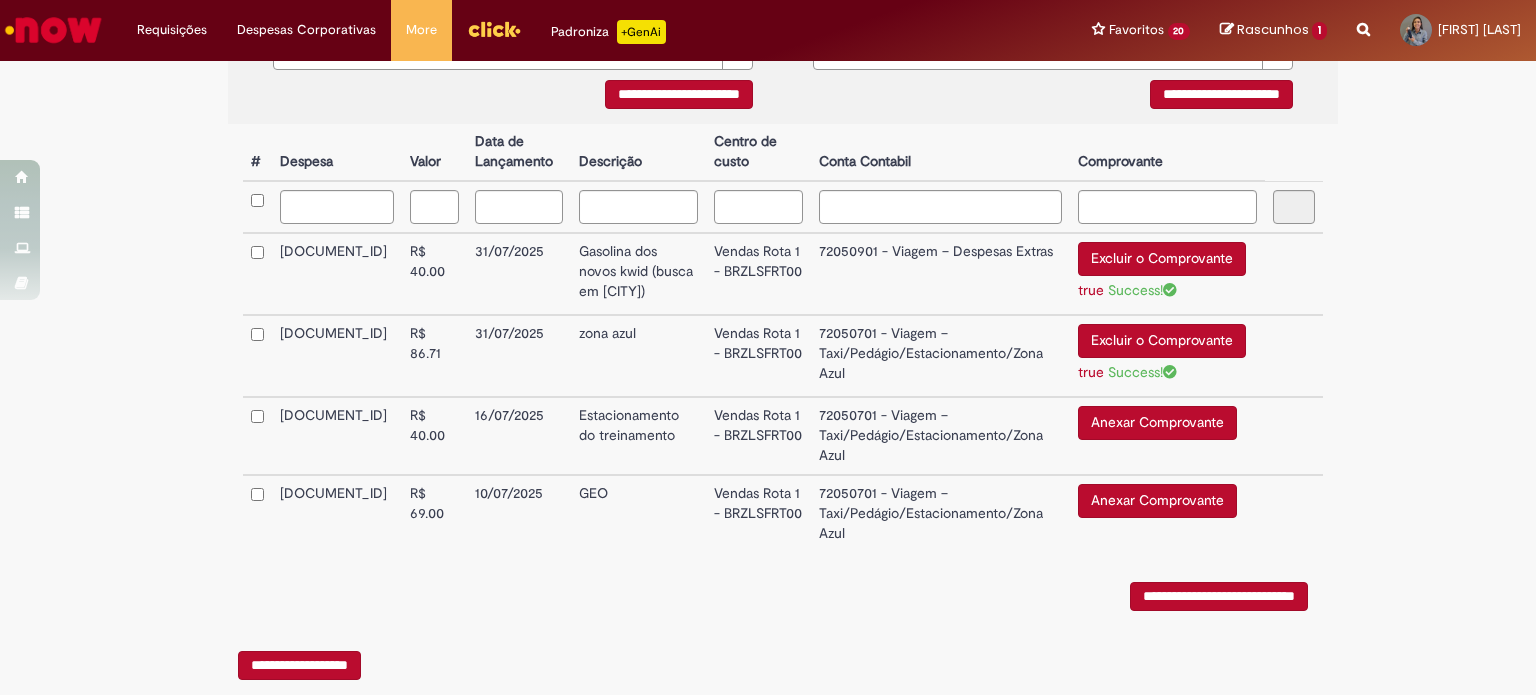 click on "Anexar Comprovante" at bounding box center (1157, 423) 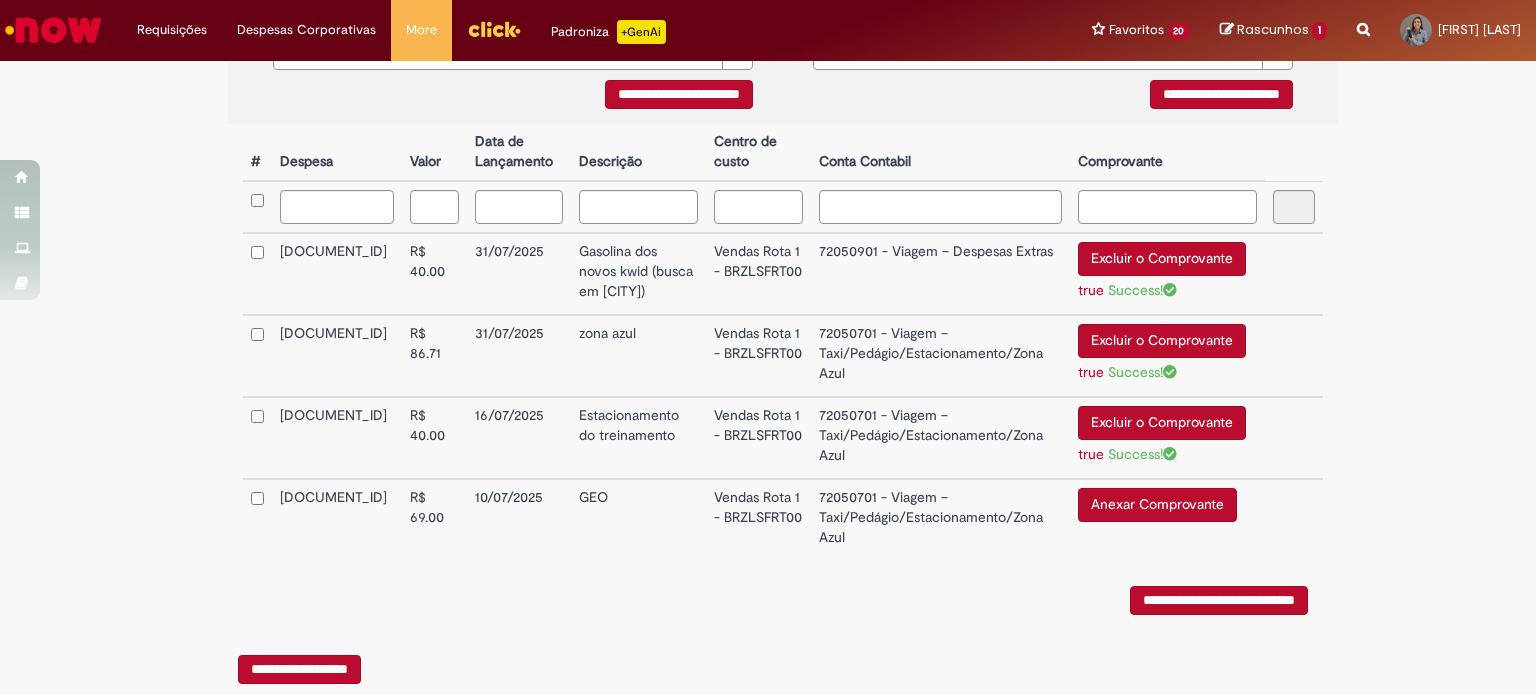 click on "Anexar Comprovante    Excluir o Comprovante" at bounding box center (1168, 517) 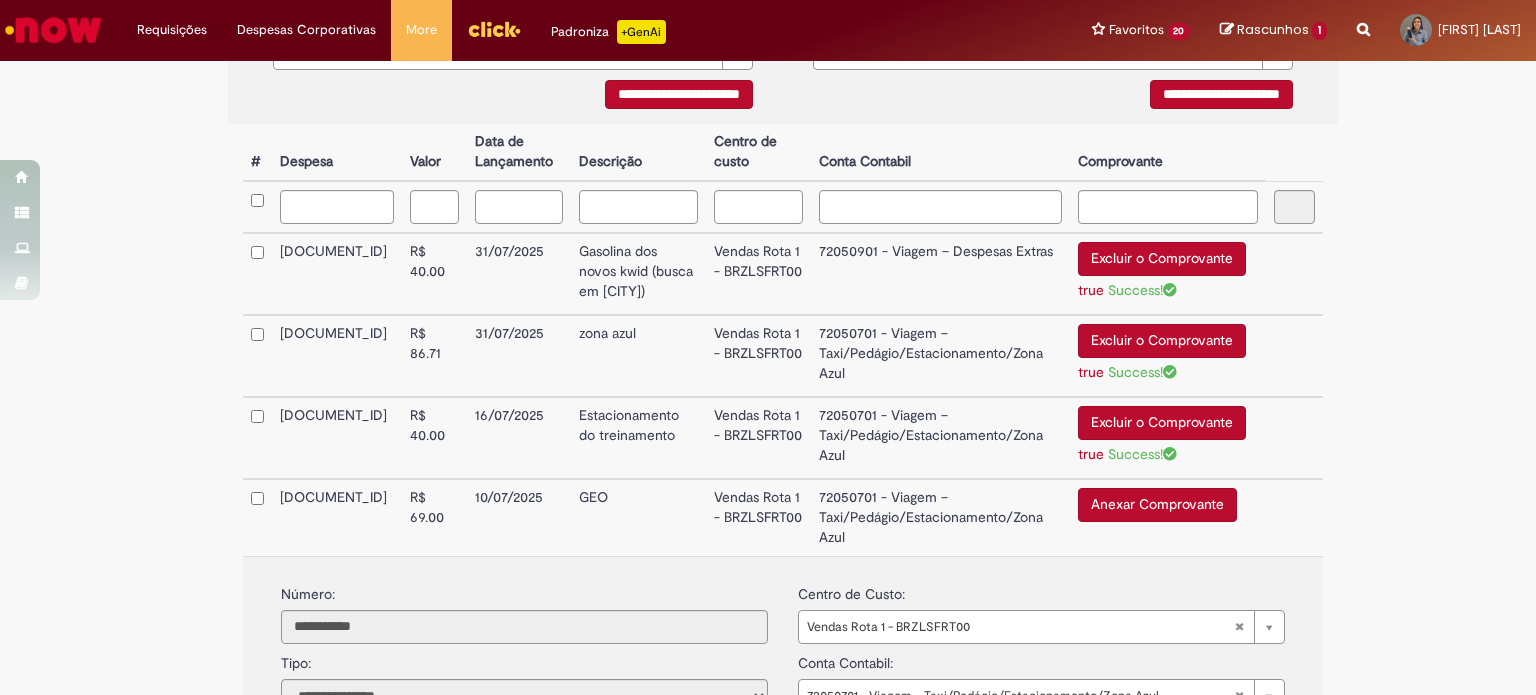 click on "Anexar Comprovante" at bounding box center [1157, 505] 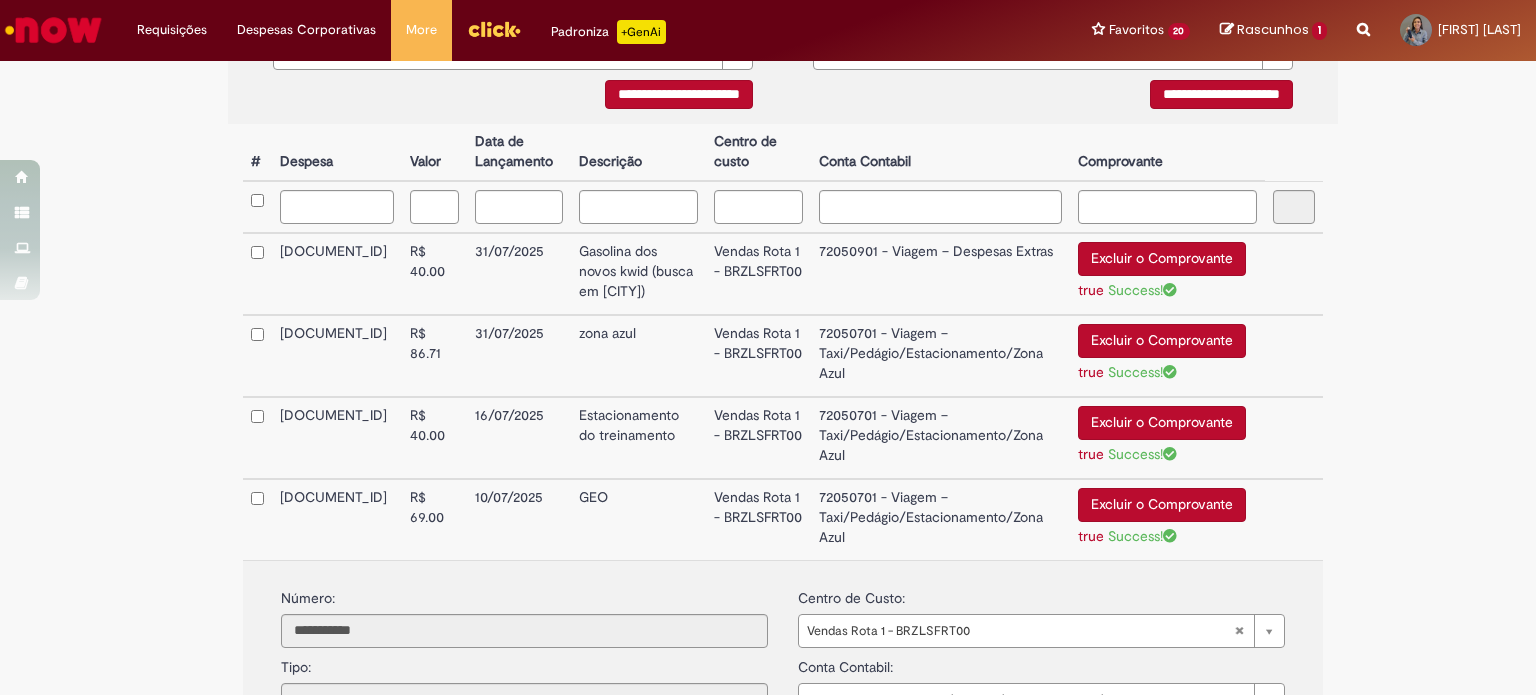 scroll, scrollTop: 800, scrollLeft: 0, axis: vertical 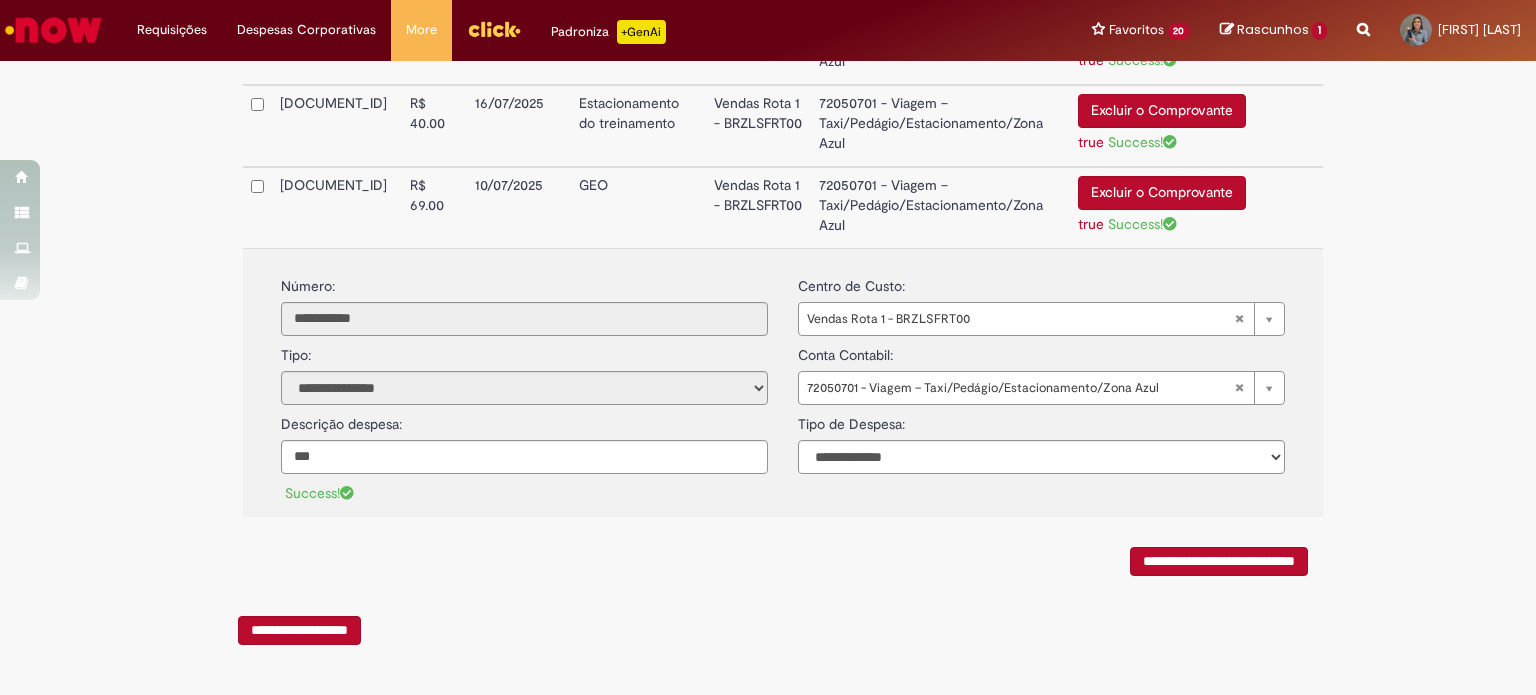 click on "**********" at bounding box center [1219, 561] 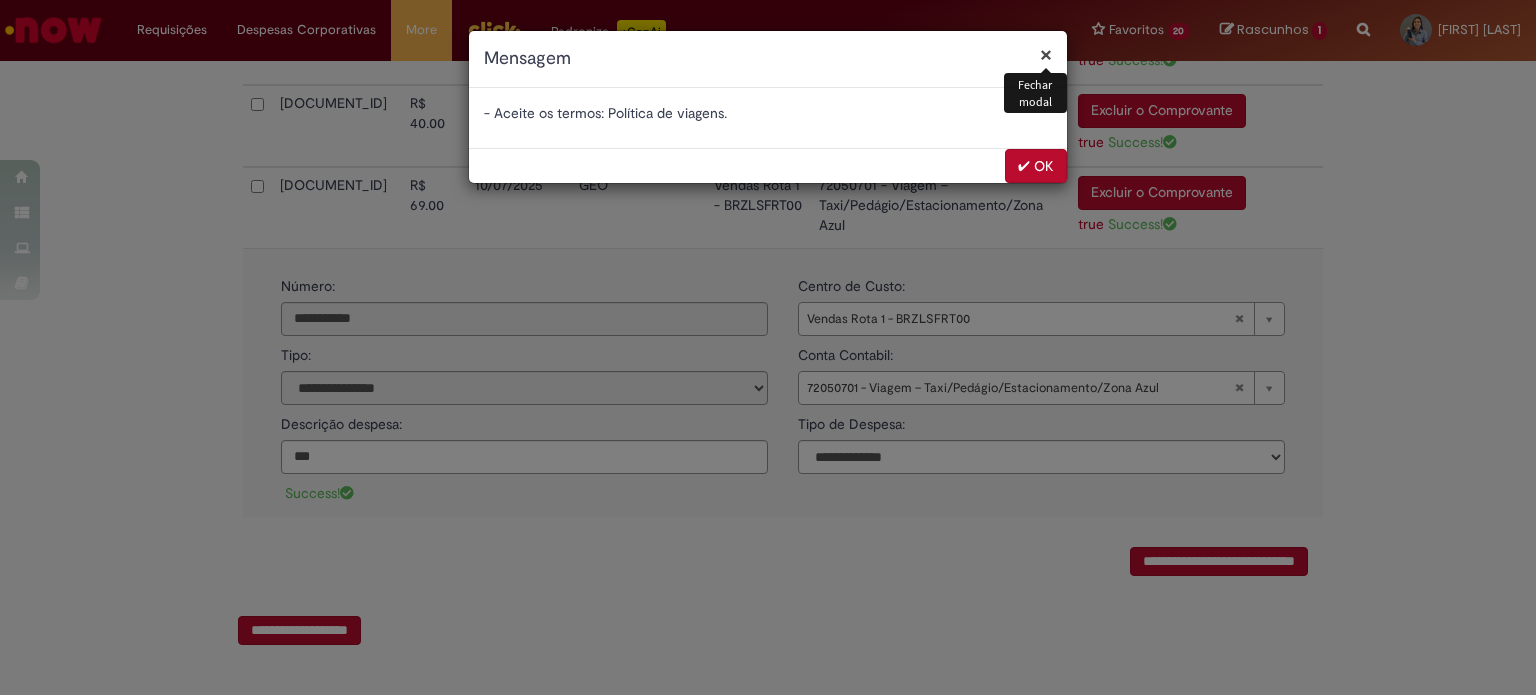click on "✔ OK" at bounding box center (1036, 166) 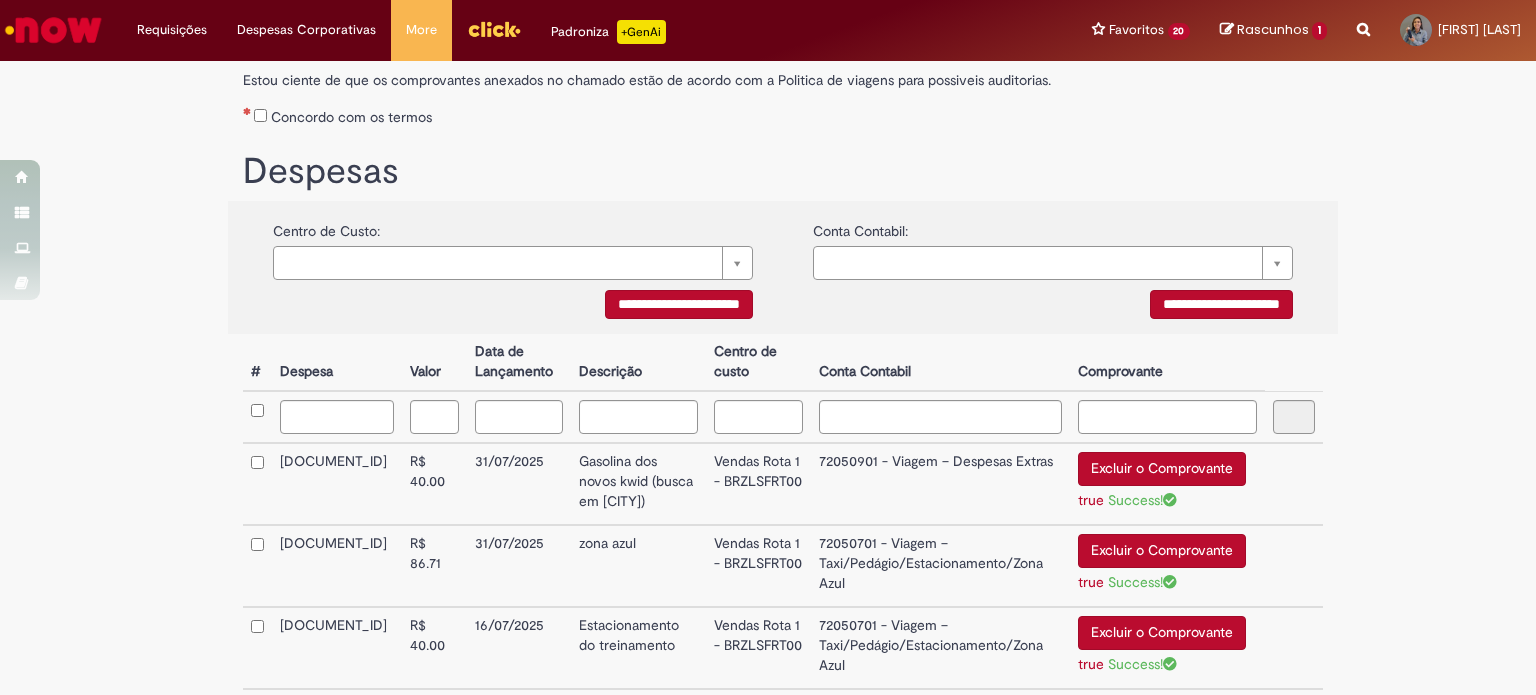 scroll, scrollTop: 256, scrollLeft: 0, axis: vertical 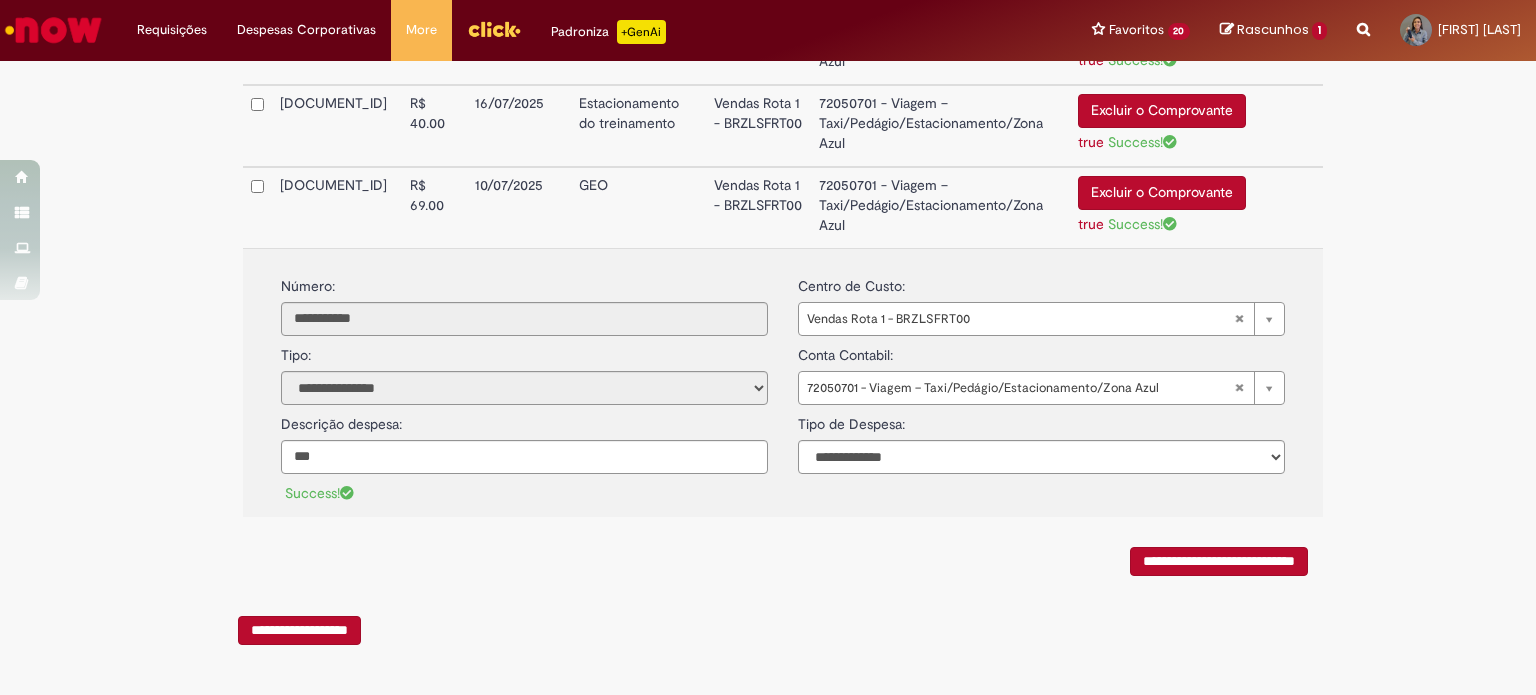 click on "**********" at bounding box center (1219, 561) 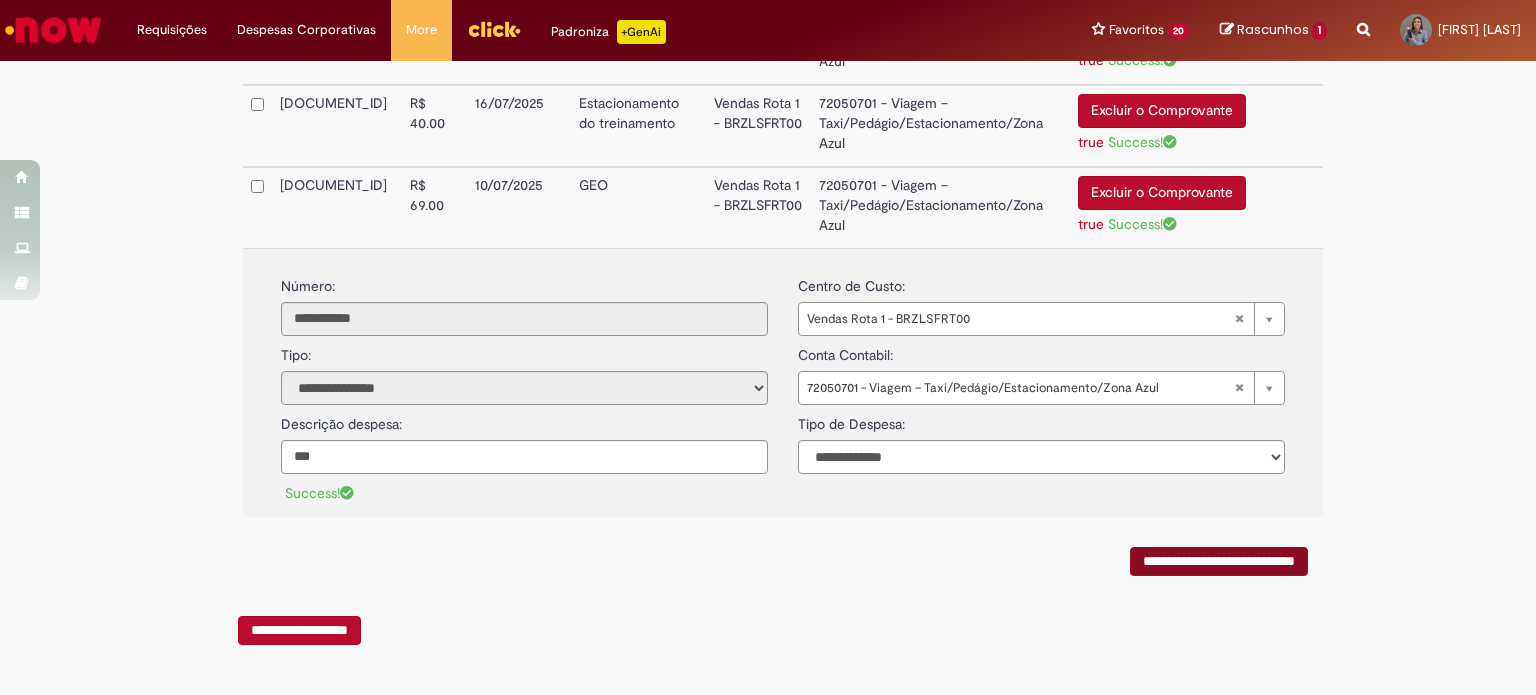 scroll, scrollTop: 0, scrollLeft: 0, axis: both 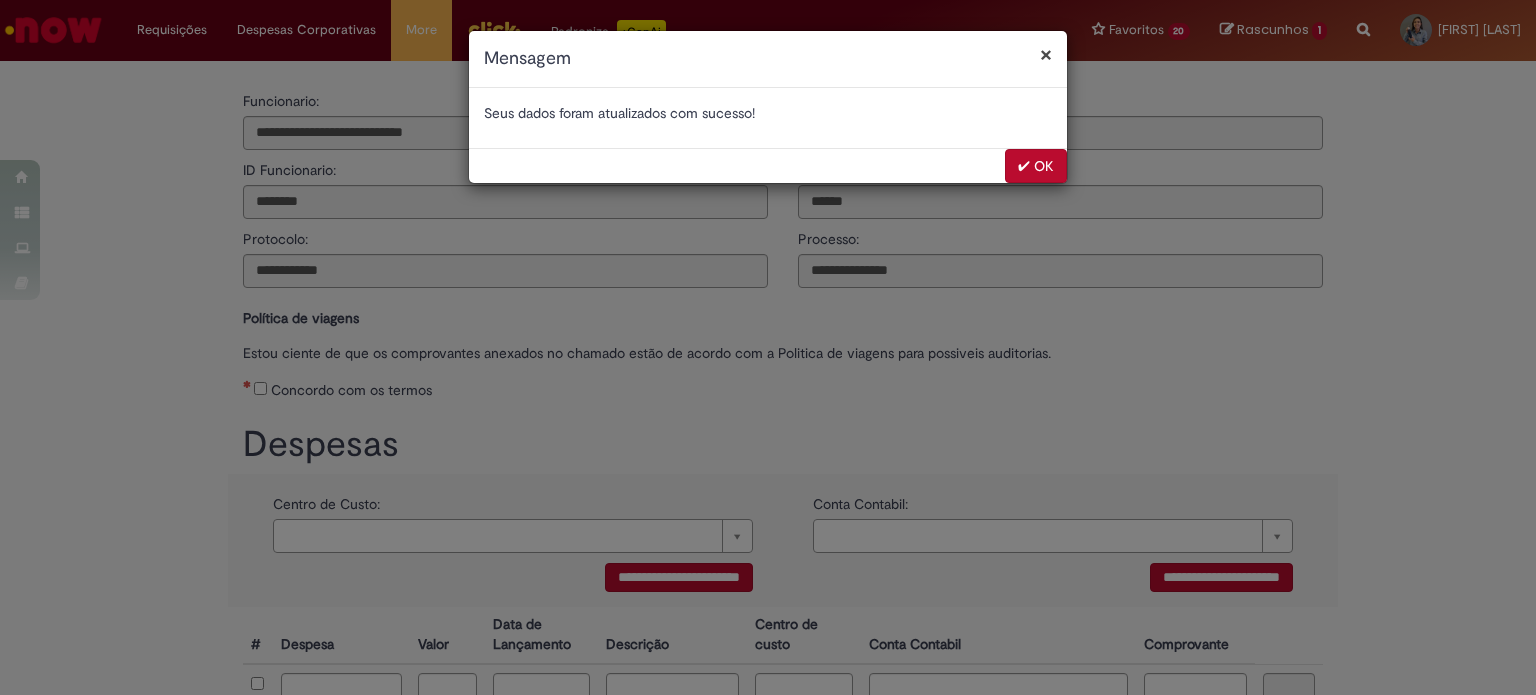 click on "✔ OK" at bounding box center [1036, 166] 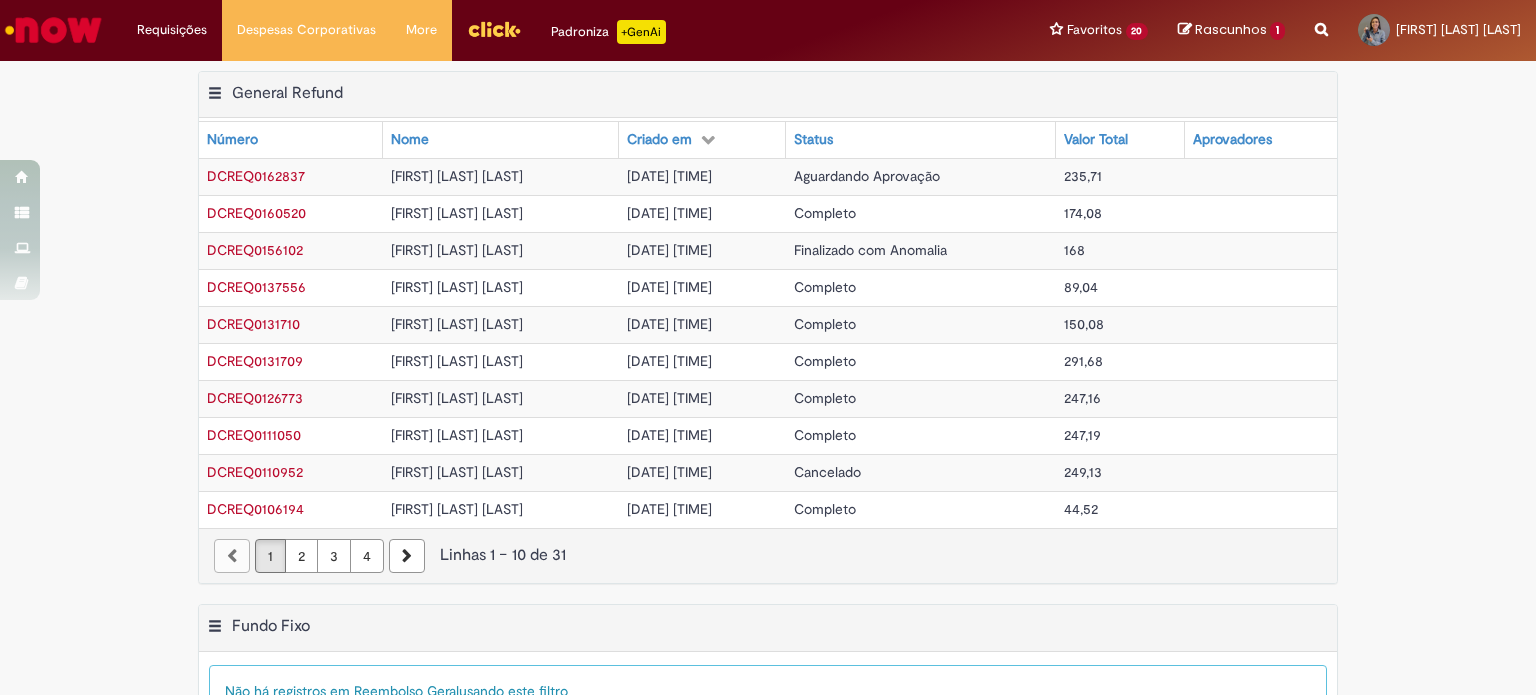 scroll, scrollTop: 0, scrollLeft: 0, axis: both 